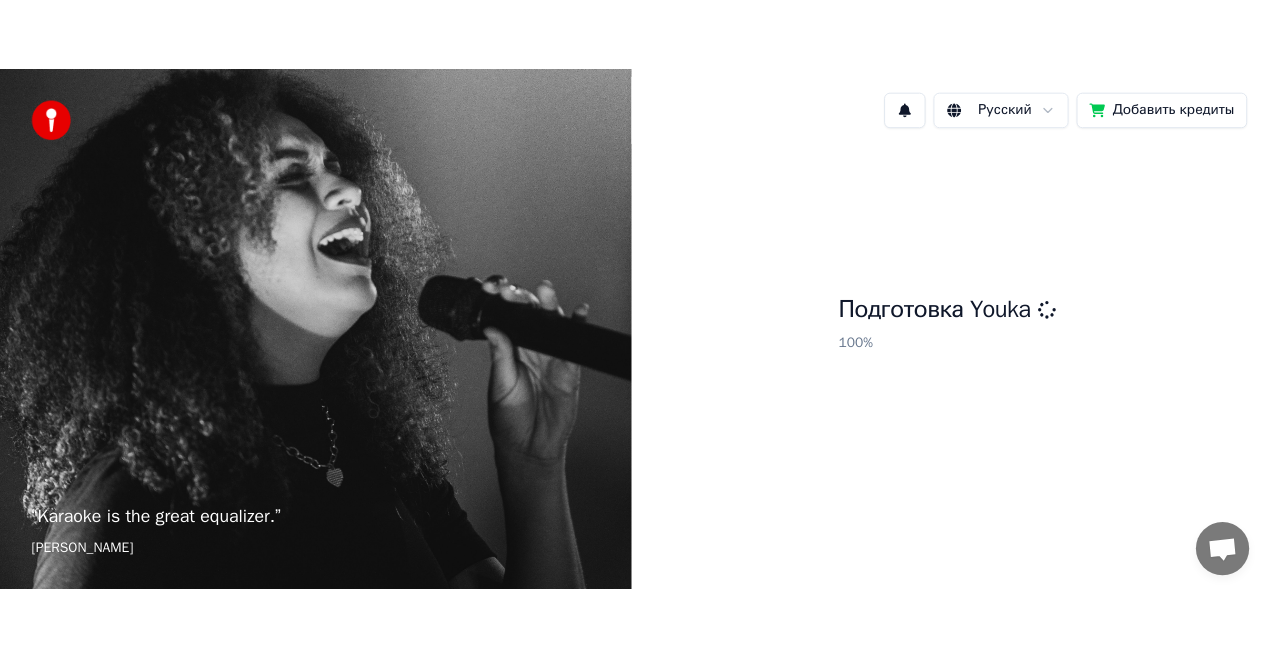 scroll, scrollTop: 0, scrollLeft: 0, axis: both 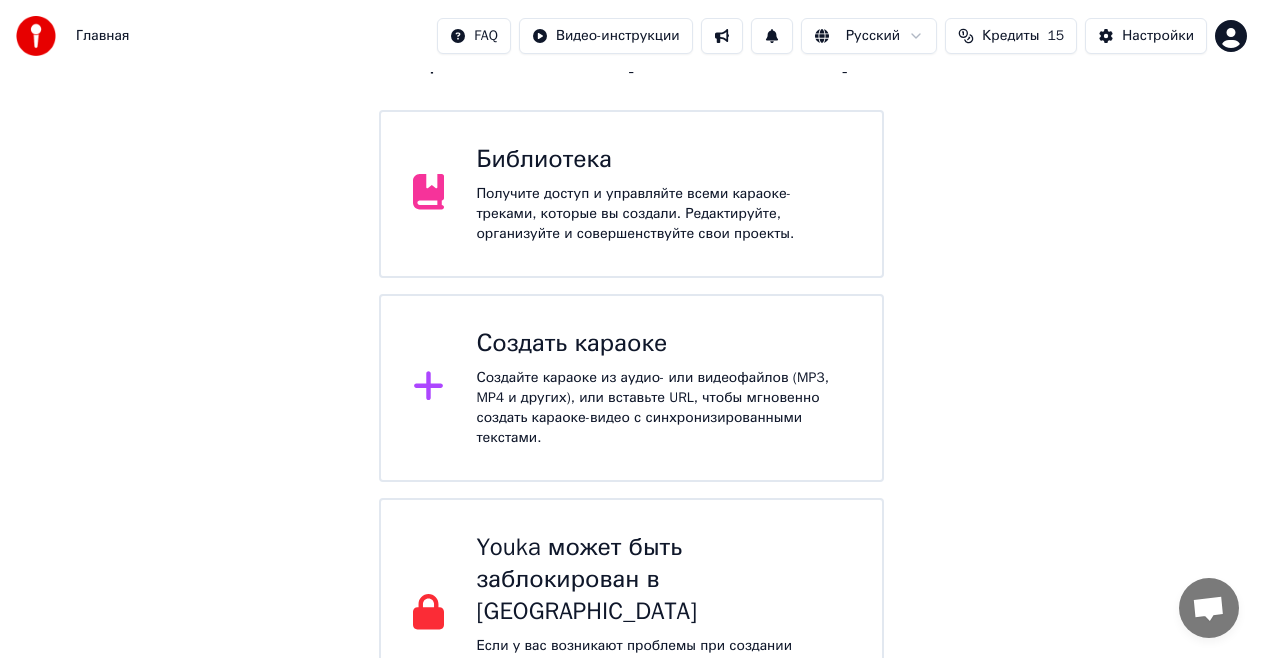 click on "Создайте караоке из аудио- или видеофайлов (MP3, MP4 и других), или вставьте URL, чтобы мгновенно создать караоке-видео с синхронизированными текстами." at bounding box center (663, 408) 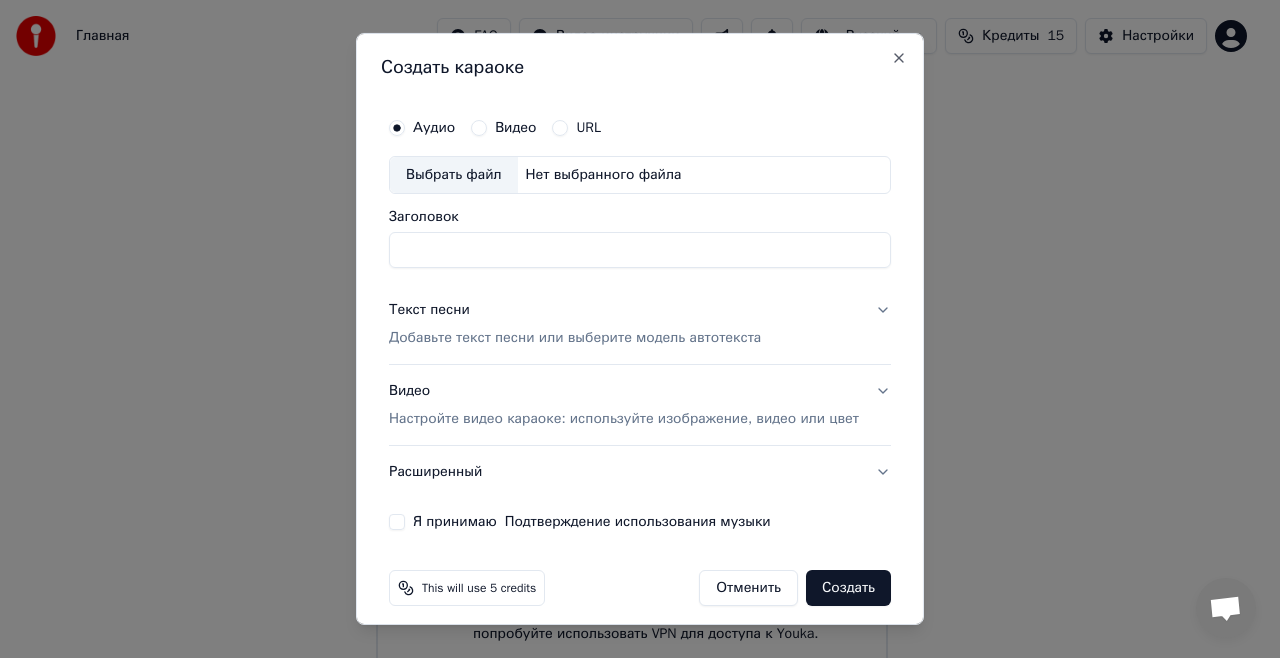 click on "Выбрать файл" at bounding box center [454, 175] 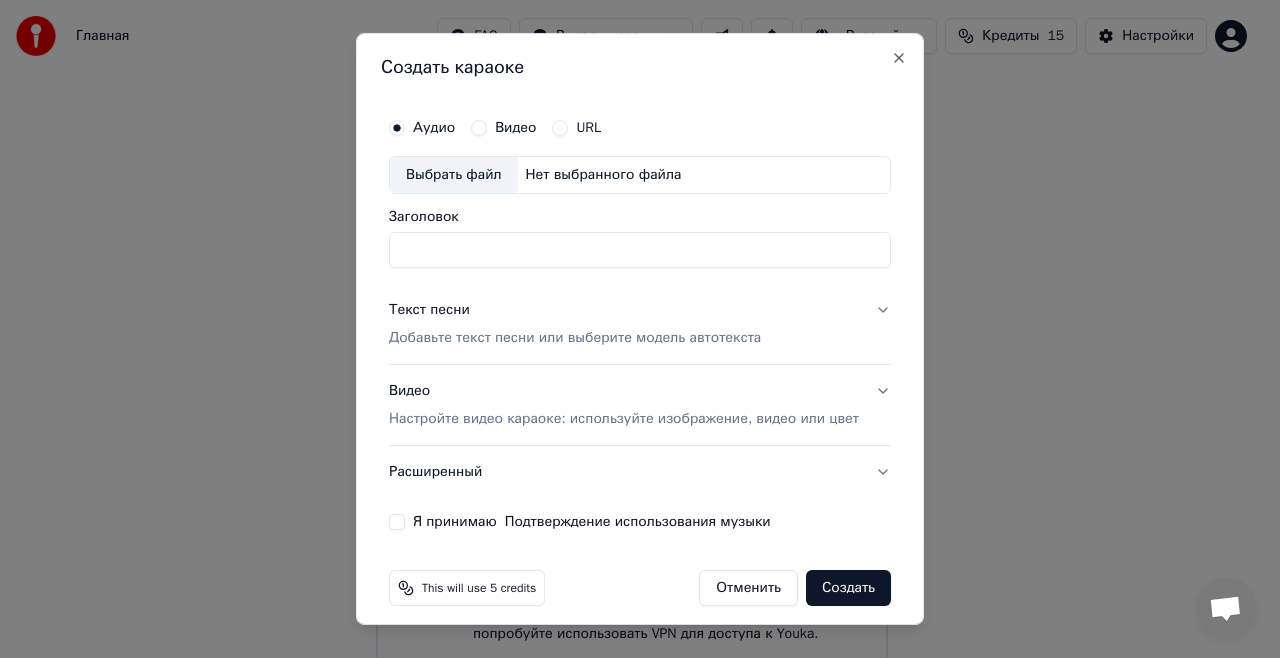 type on "**********" 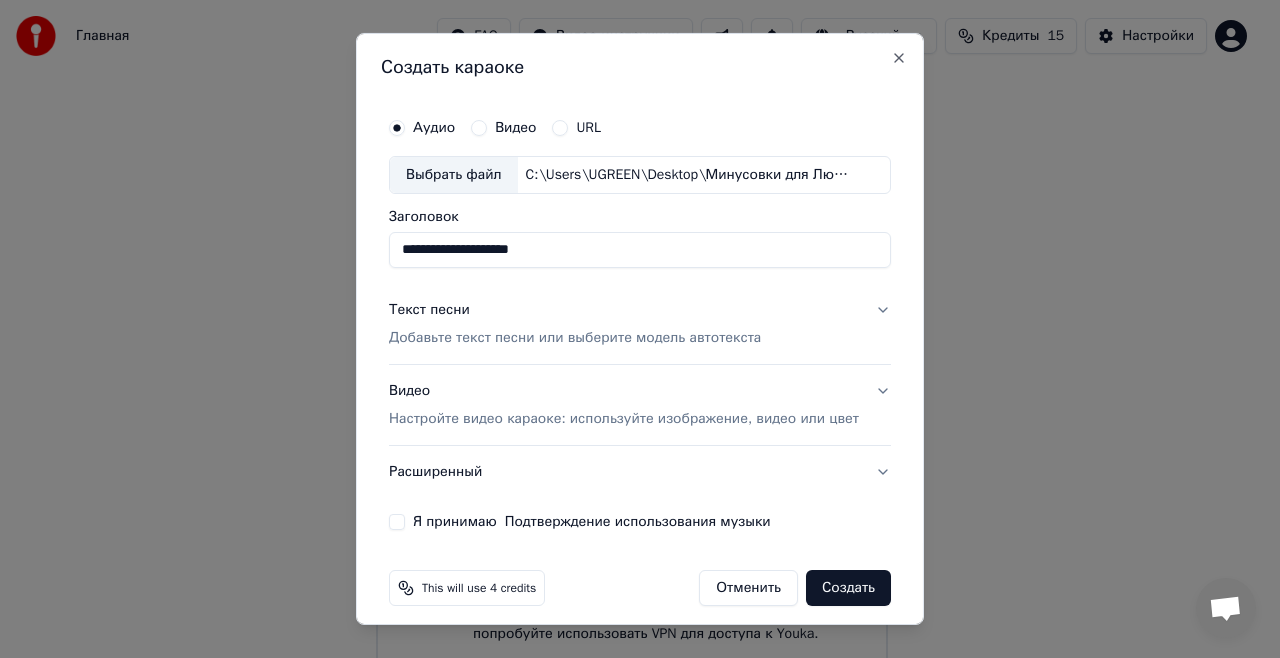 drag, startPoint x: 560, startPoint y: 251, endPoint x: 398, endPoint y: 242, distance: 162.2498 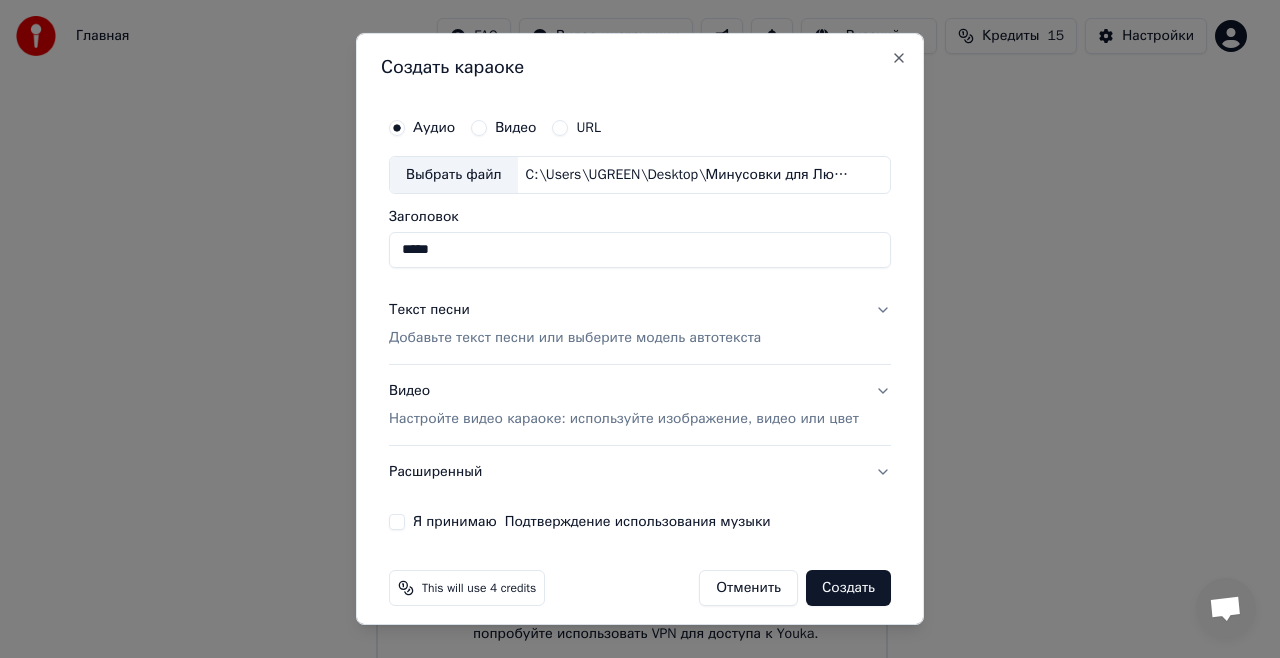 type on "*****" 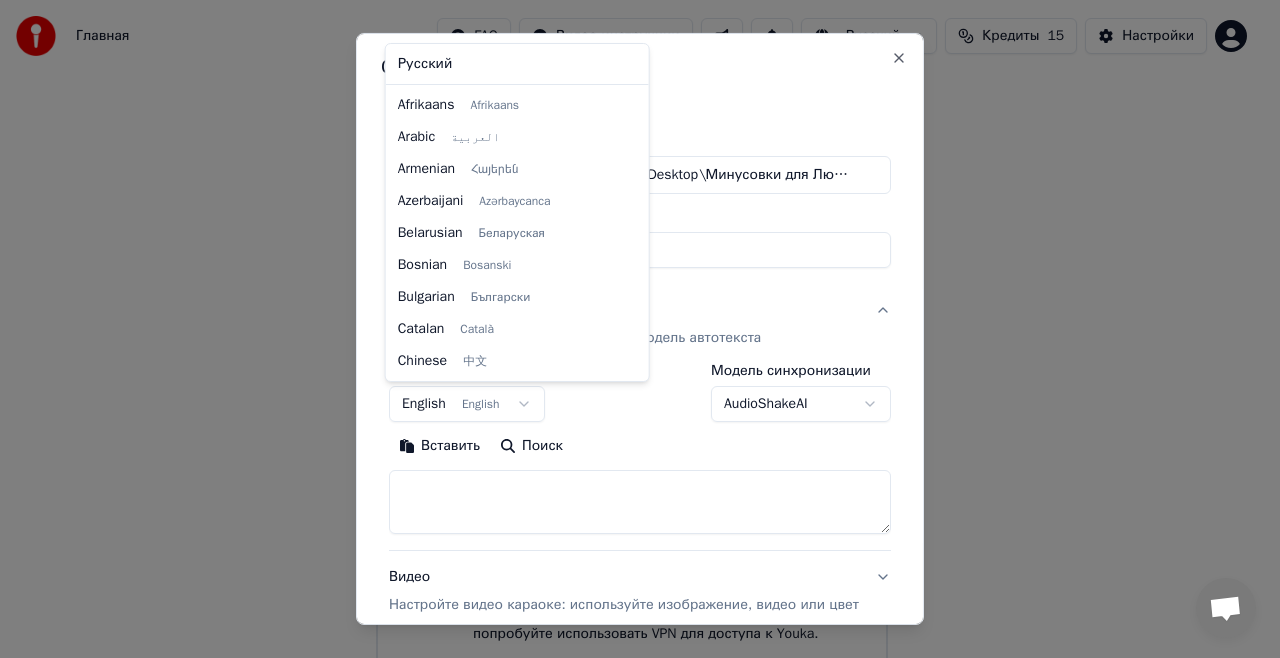 click on "Главная FAQ Видео-инструкции Русский Кредиты 15 Настройки Добро пожаловать в Youka Библиотека Получите доступ и управляйте всеми караоке-треками, которые вы создали. Редактируйте, организуйте и совершенствуйте свои проекты. Создать караоке Создайте караоке из аудио- или видеофайлов (MP3, MP4 и других), или вставьте URL, чтобы мгновенно создать караоке-видео с синхронизированными текстами. Youka может быть заблокирован в [GEOGRAPHIC_DATA] Если у вас возникают проблемы при создании караоке, попробуйте использовать VPN для доступа к Youka. Создать караоке Аудио Видео URL Заголовок ***" at bounding box center [631, 266] 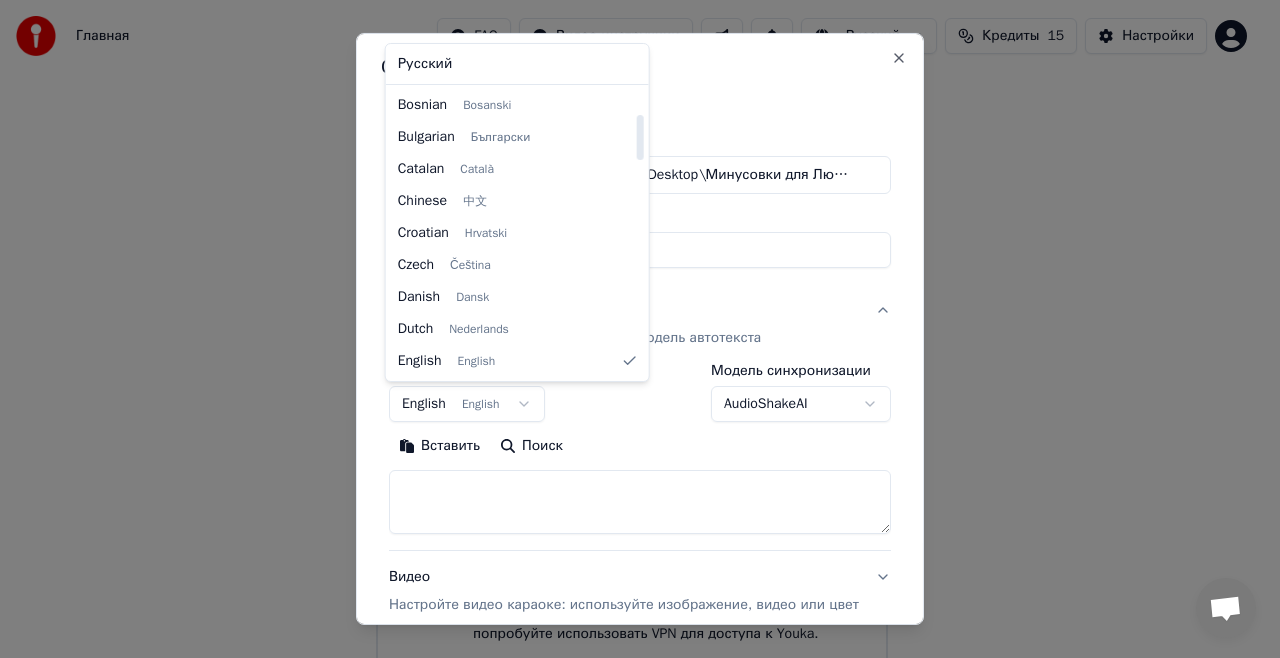 select on "**" 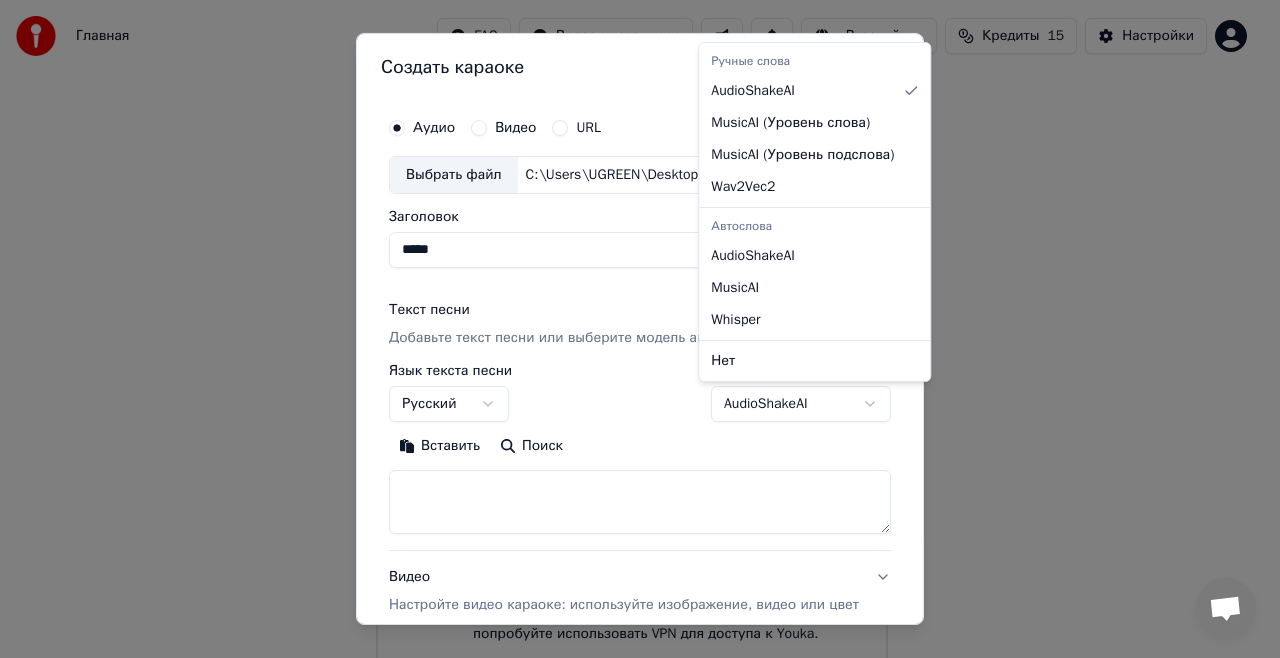 click on "Главная FAQ Видео-инструкции Русский Кредиты 15 Настройки Добро пожаловать в Youka Библиотека Получите доступ и управляйте всеми караоке-треками, которые вы создали. Редактируйте, организуйте и совершенствуйте свои проекты. Создать караоке Создайте караоке из аудио- или видеофайлов (MP3, MP4 и других), или вставьте URL, чтобы мгновенно создать караоке-видео с синхронизированными текстами. Youka может быть заблокирован в [GEOGRAPHIC_DATA] Если у вас возникают проблемы при создании караоке, попробуйте использовать VPN для доступа к Youka. Создать караоке Аудио Видео URL Заголовок ***" at bounding box center (631, 266) 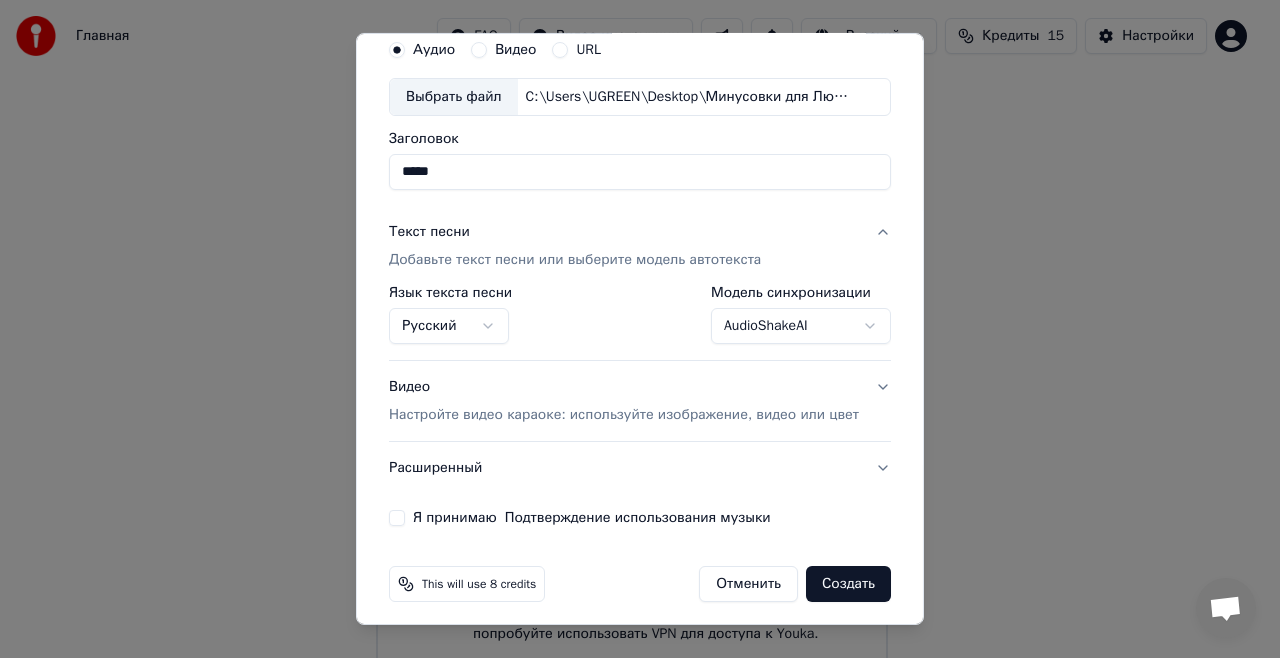 scroll, scrollTop: 87, scrollLeft: 0, axis: vertical 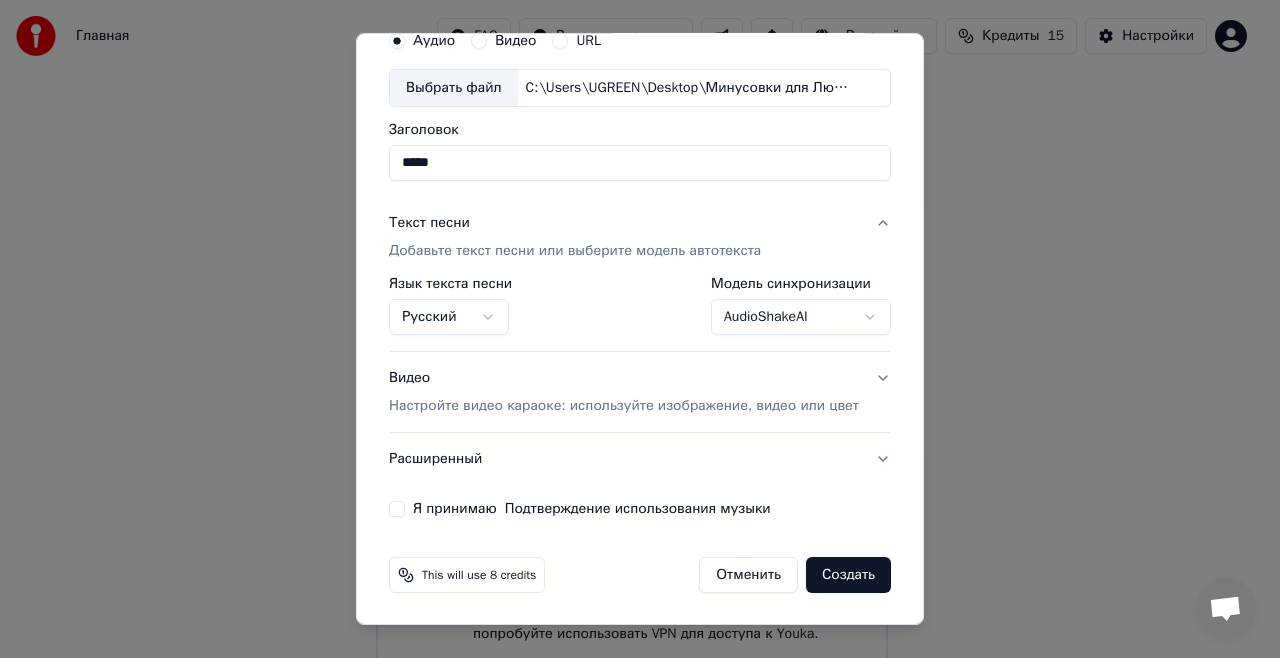 click on "Видео Настройте видео караоке: используйте изображение, видео или цвет" at bounding box center [624, 392] 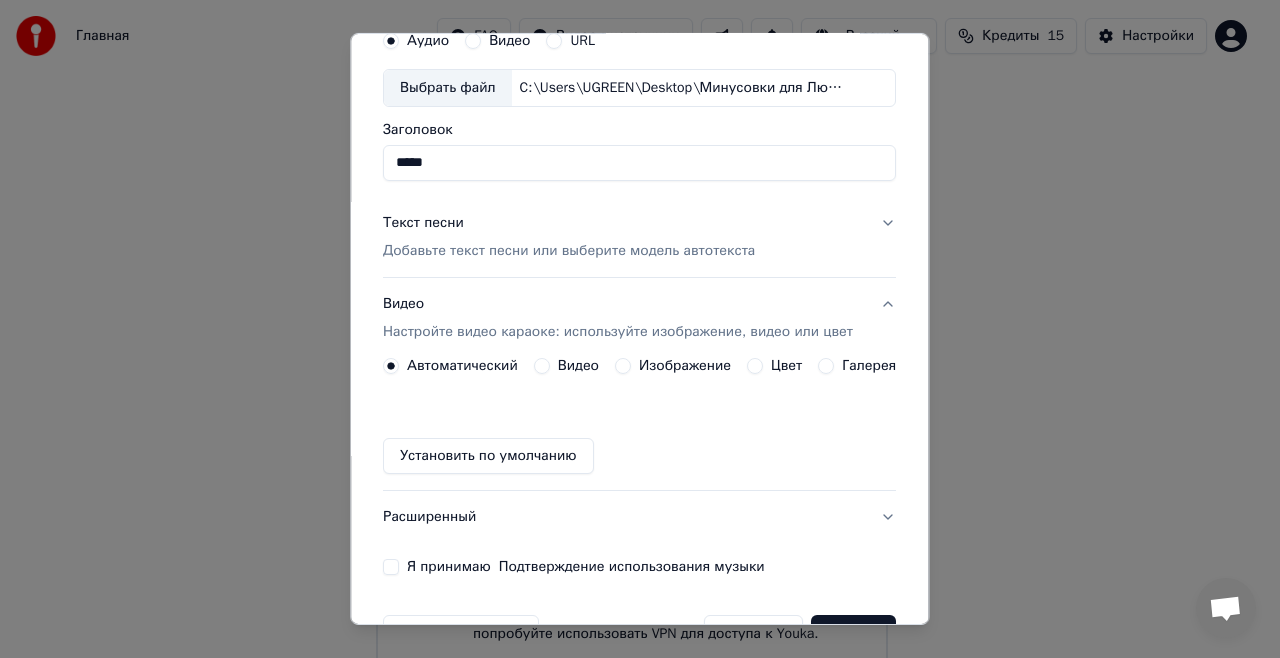 click on "Цвет" at bounding box center (756, 366) 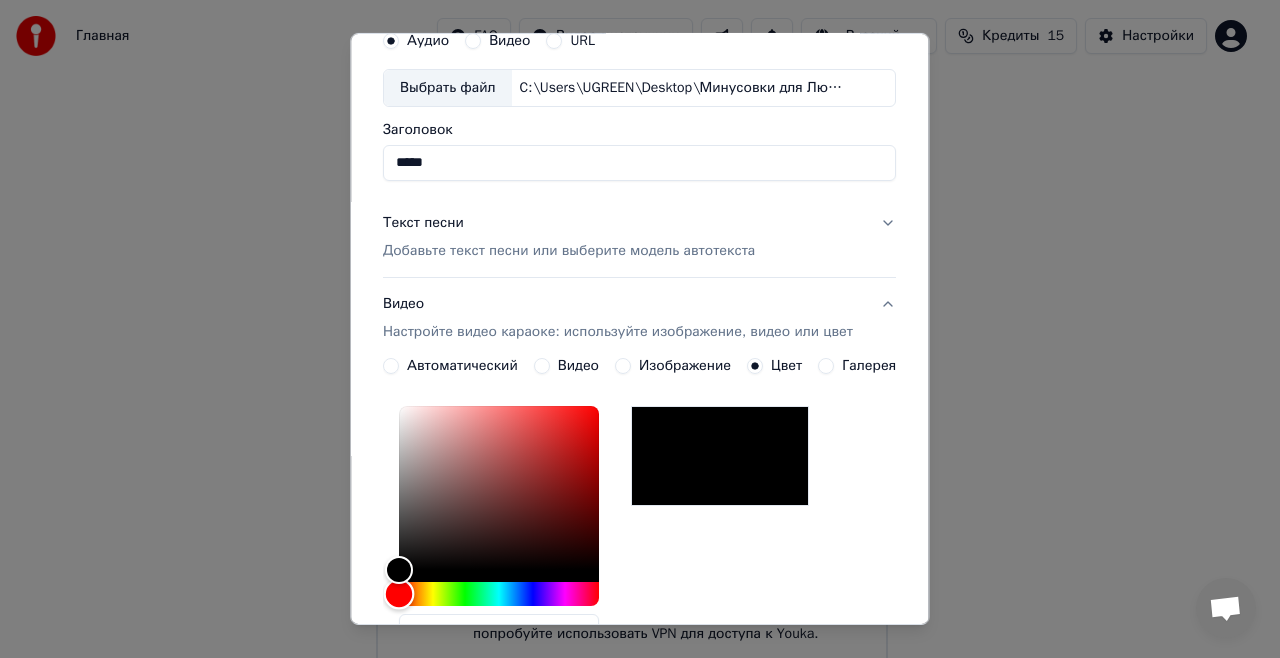 drag, startPoint x: 398, startPoint y: 593, endPoint x: 35, endPoint y: -14, distance: 707.2609 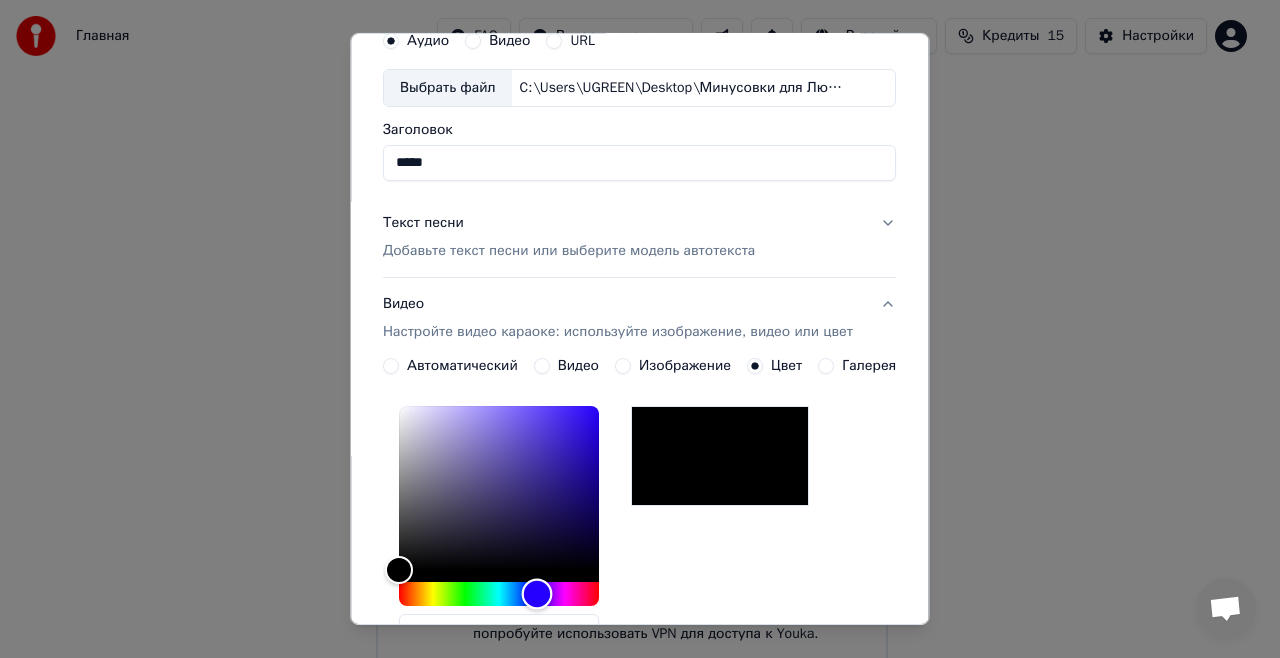 drag, startPoint x: 396, startPoint y: 596, endPoint x: 531, endPoint y: 593, distance: 135.03333 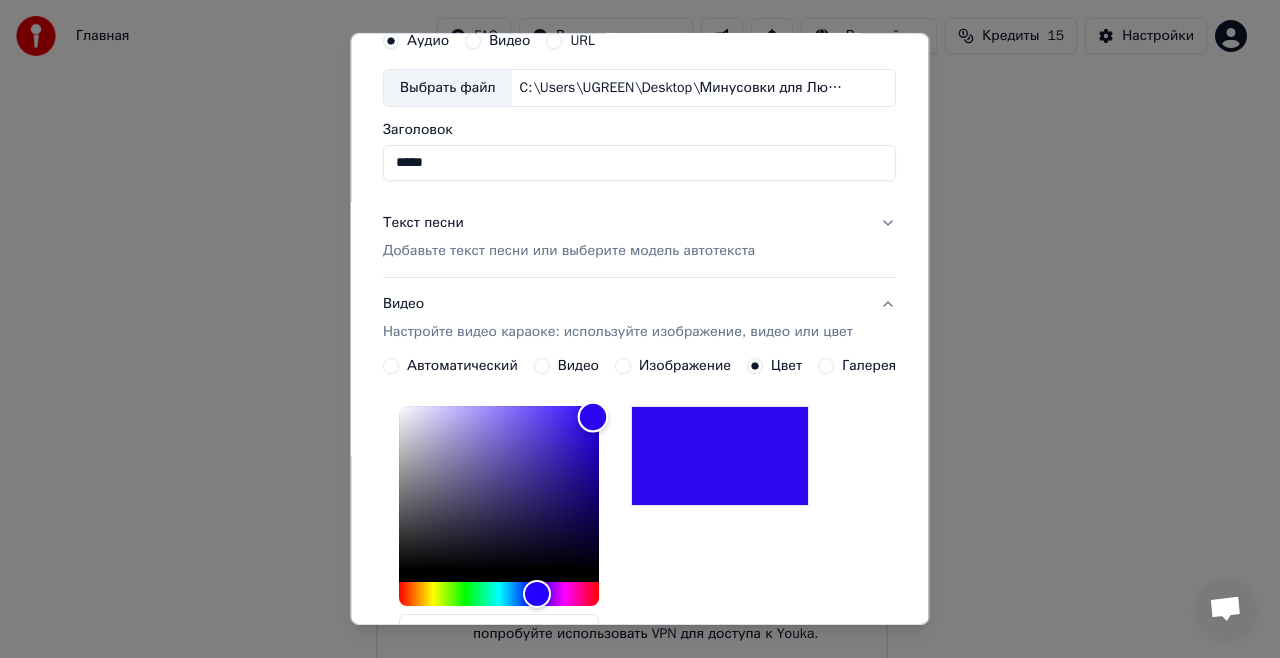 type on "*******" 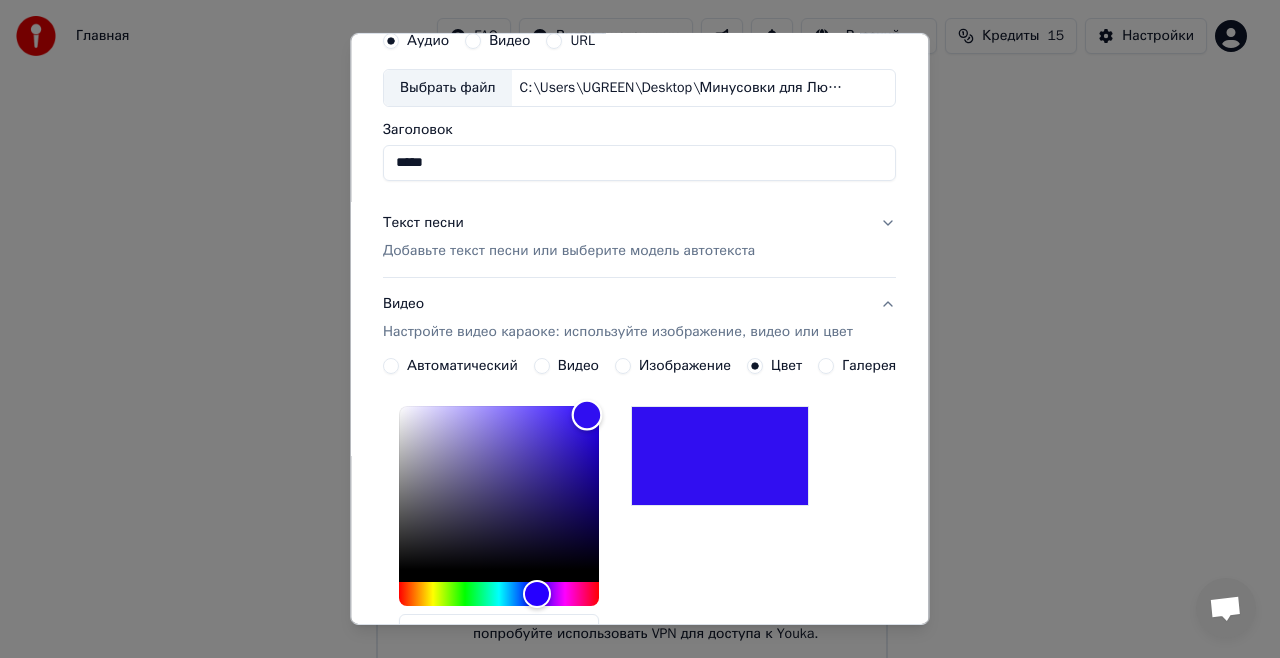 drag, startPoint x: 386, startPoint y: 567, endPoint x: 581, endPoint y: 414, distance: 247.85883 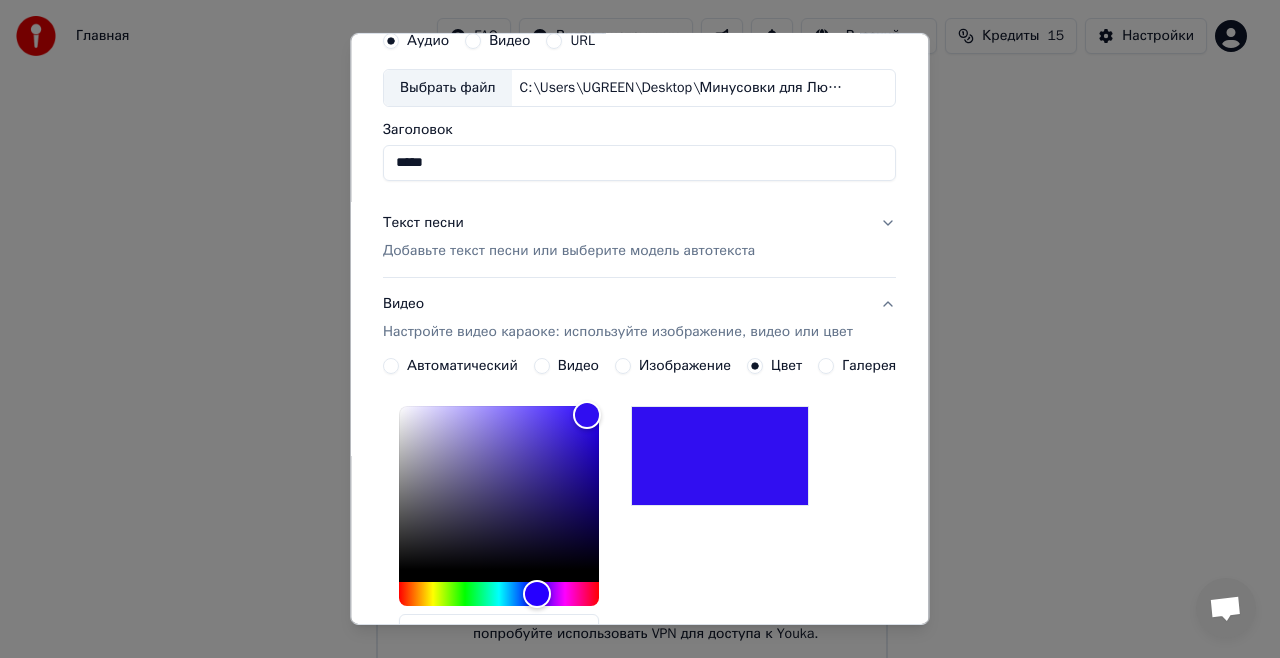 click on "*******" at bounding box center [639, 532] 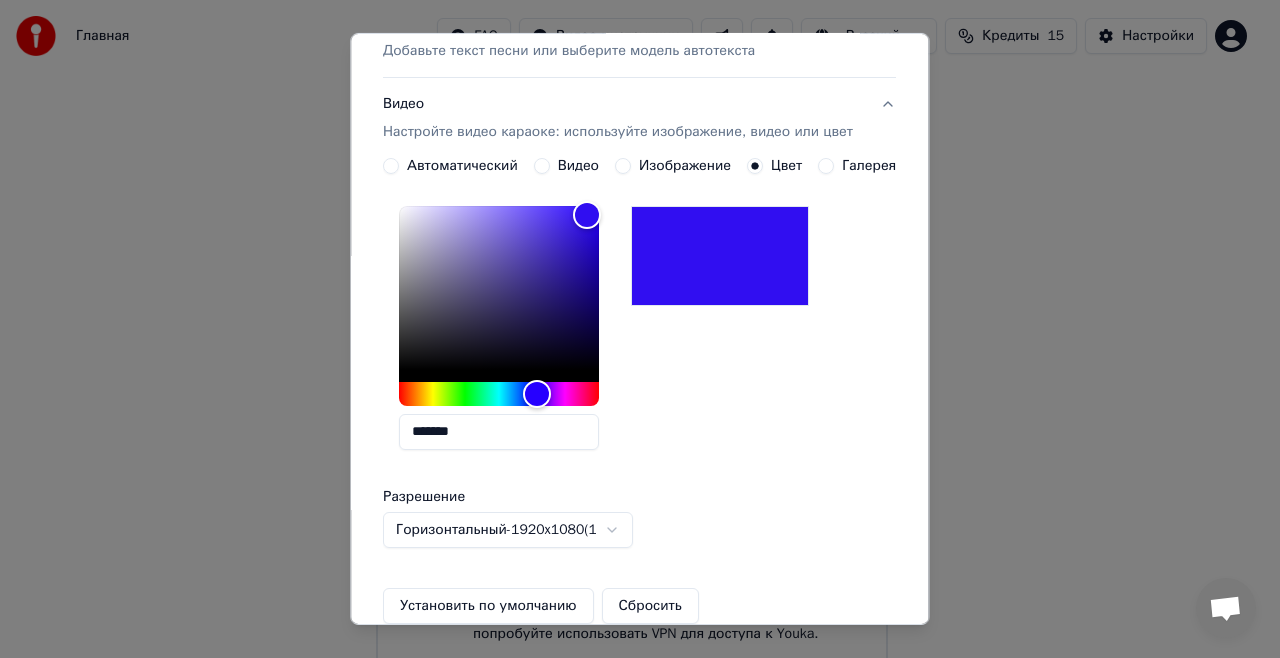 click on "Главная FAQ Видео-инструкции Русский Кредиты 15 Настройки Добро пожаловать в Youka Библиотека Получите доступ и управляйте всеми караоке-треками, которые вы создали. Редактируйте, организуйте и совершенствуйте свои проекты. Создать караоке Создайте караоке из аудио- или видеофайлов (MP3, MP4 и других), или вставьте URL, чтобы мгновенно создать караоке-видео с синхронизированными текстами. Youka может быть заблокирован в [GEOGRAPHIC_DATA] Если у вас возникают проблемы при создании караоке, попробуйте использовать VPN для доступа к Youka. Создать караоке Аудио Видео URL Заголовок  -" at bounding box center [631, 266] 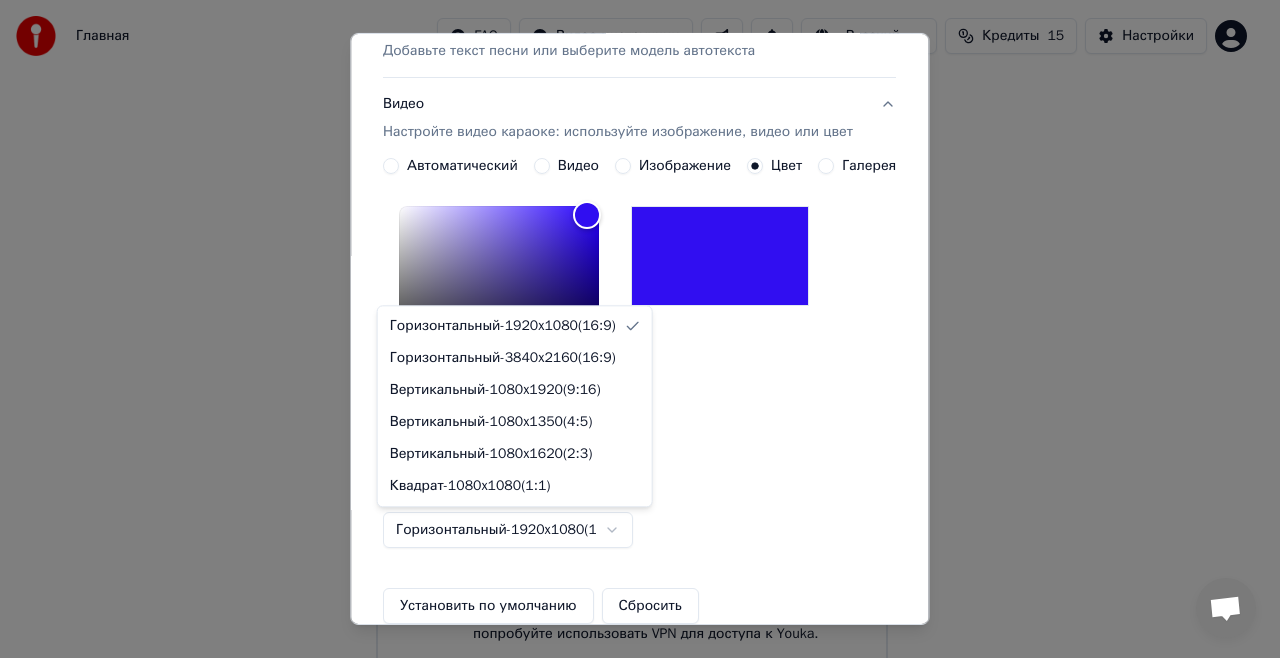 click on "Главная FAQ Видео-инструкции Русский Кредиты 15 Настройки Добро пожаловать в Youka Библиотека Получите доступ и управляйте всеми караоке-треками, которые вы создали. Редактируйте, организуйте и совершенствуйте свои проекты. Создать караоке Создайте караоке из аудио- или видеофайлов (MP3, MP4 и других), или вставьте URL, чтобы мгновенно создать караоке-видео с синхронизированными текстами. Youka может быть заблокирован в [GEOGRAPHIC_DATA] Если у вас возникают проблемы при создании караоке, попробуйте использовать VPN для доступа к Youka. Создать караоке Аудио Видео URL Заголовок  -" at bounding box center (631, 266) 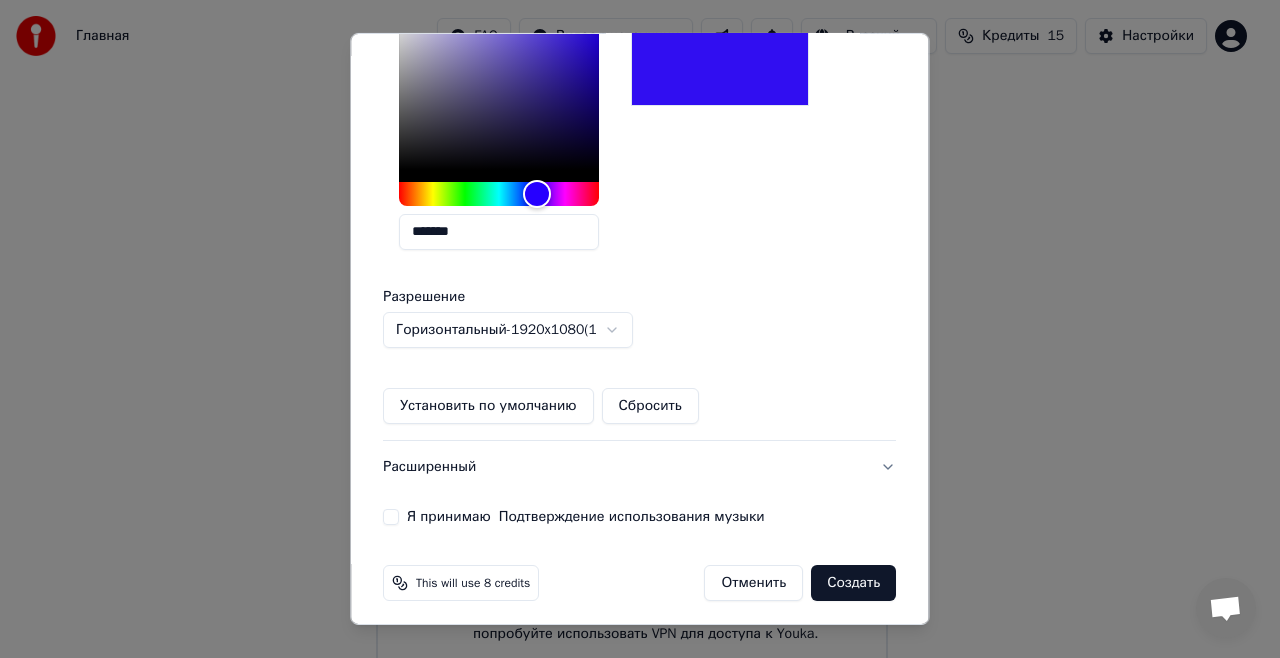 scroll, scrollTop: 487, scrollLeft: 0, axis: vertical 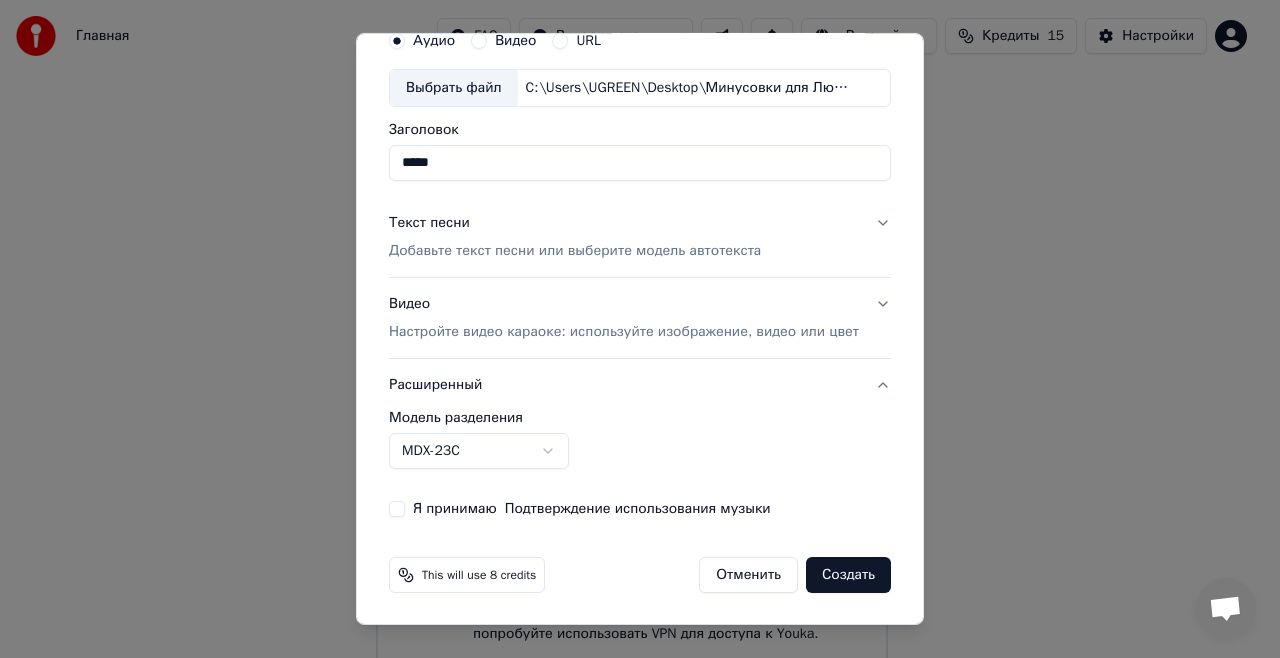click on "Расширенный" at bounding box center [640, 385] 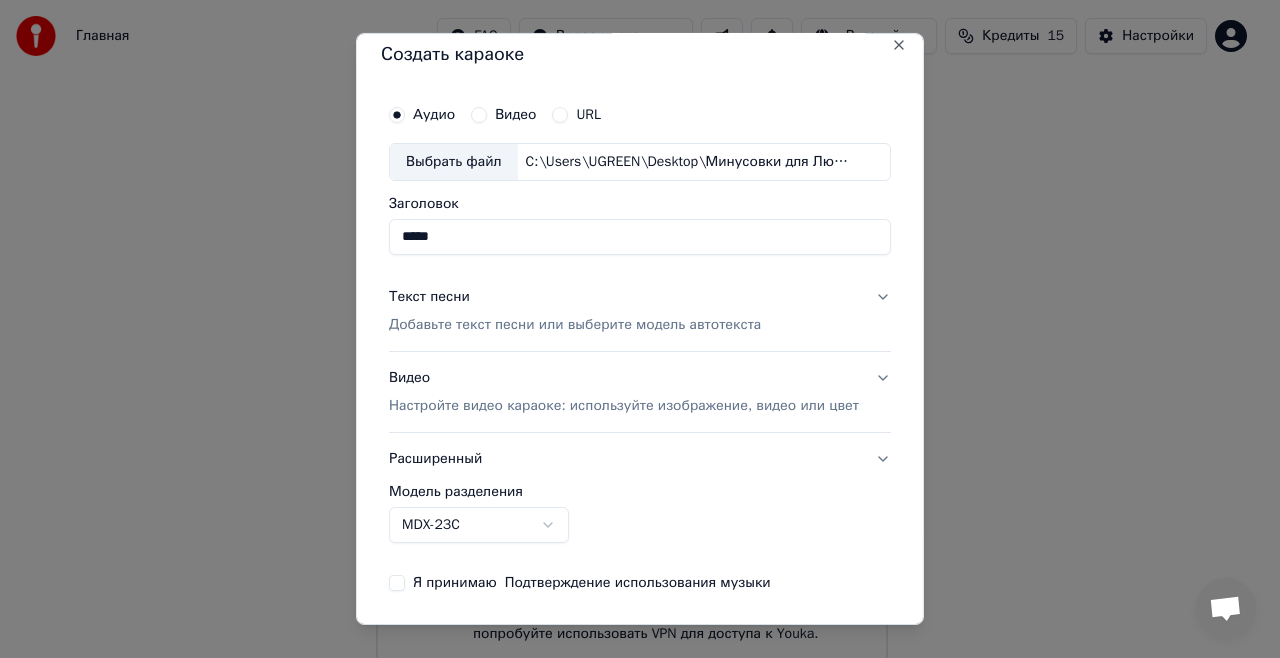 scroll, scrollTop: 13, scrollLeft: 0, axis: vertical 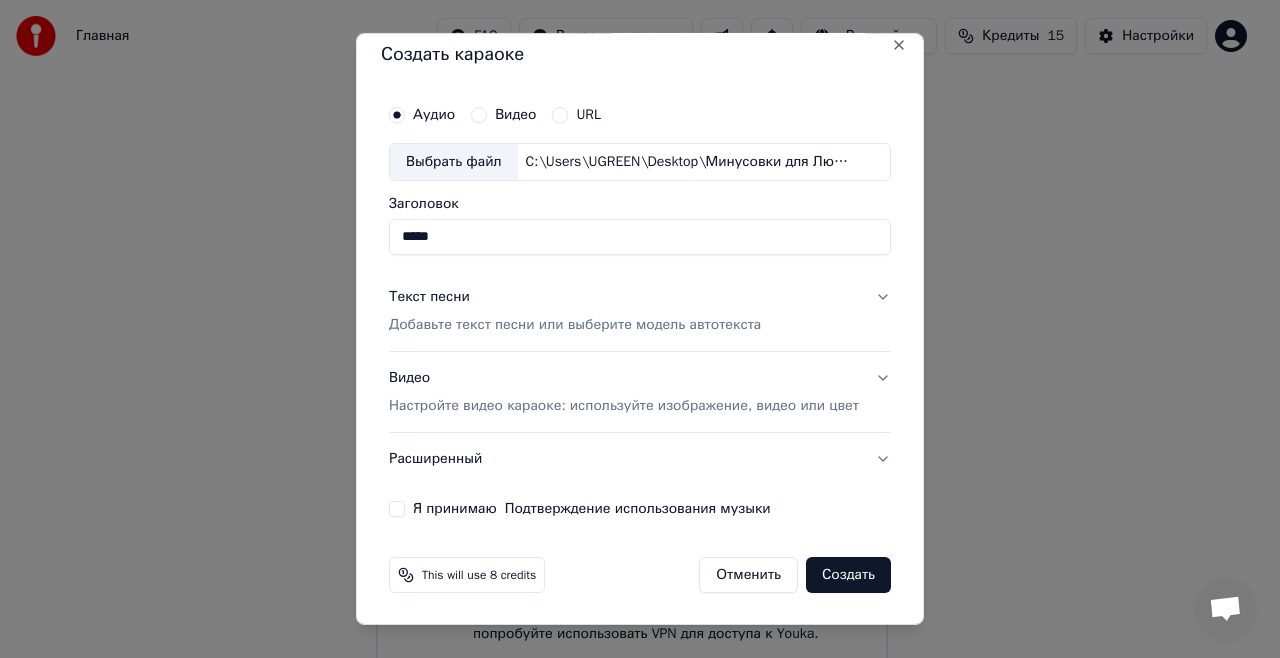 click on "Видео Настройте видео караоке: используйте изображение, видео или цвет" at bounding box center (640, 392) 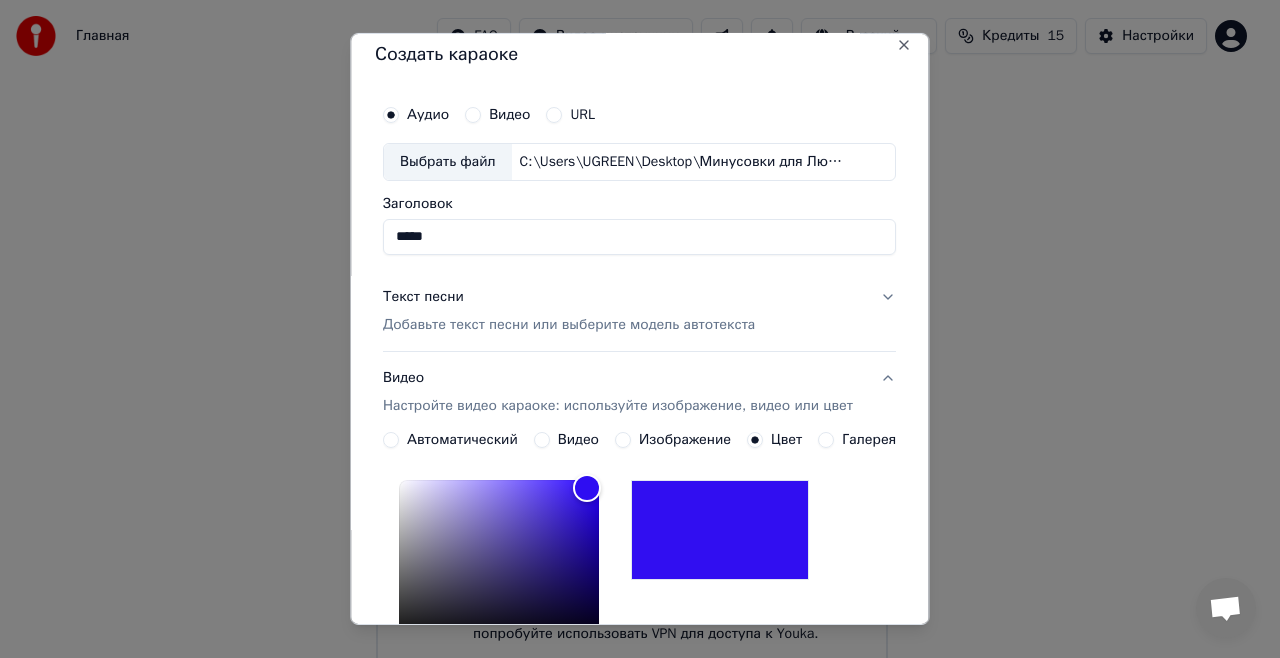 click on "Текст песни Добавьте текст песни или выберите модель автотекста" at bounding box center [639, 311] 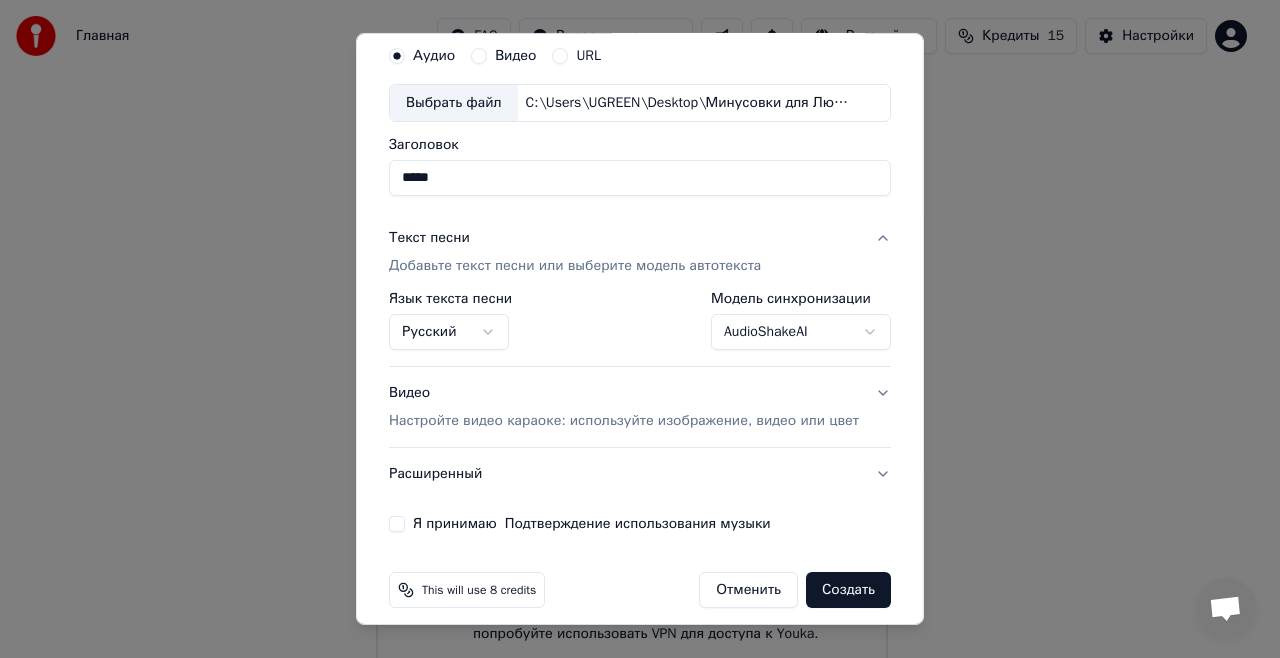 scroll, scrollTop: 87, scrollLeft: 0, axis: vertical 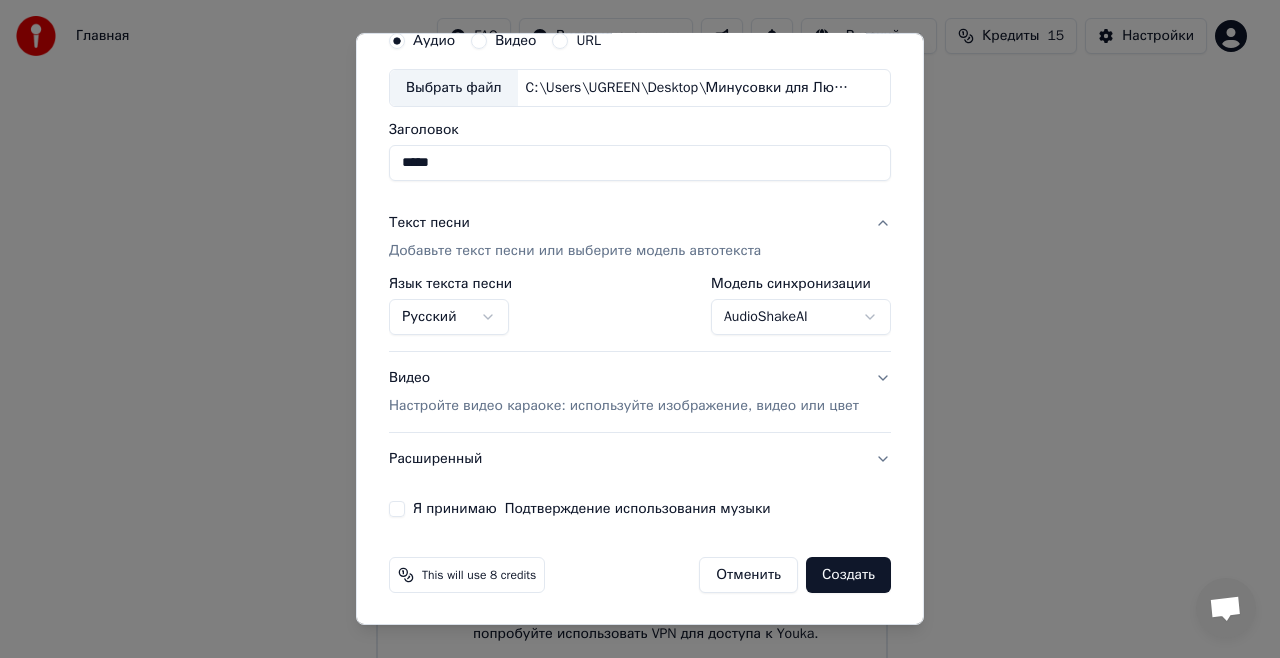 click on "Расширенный" at bounding box center (640, 459) 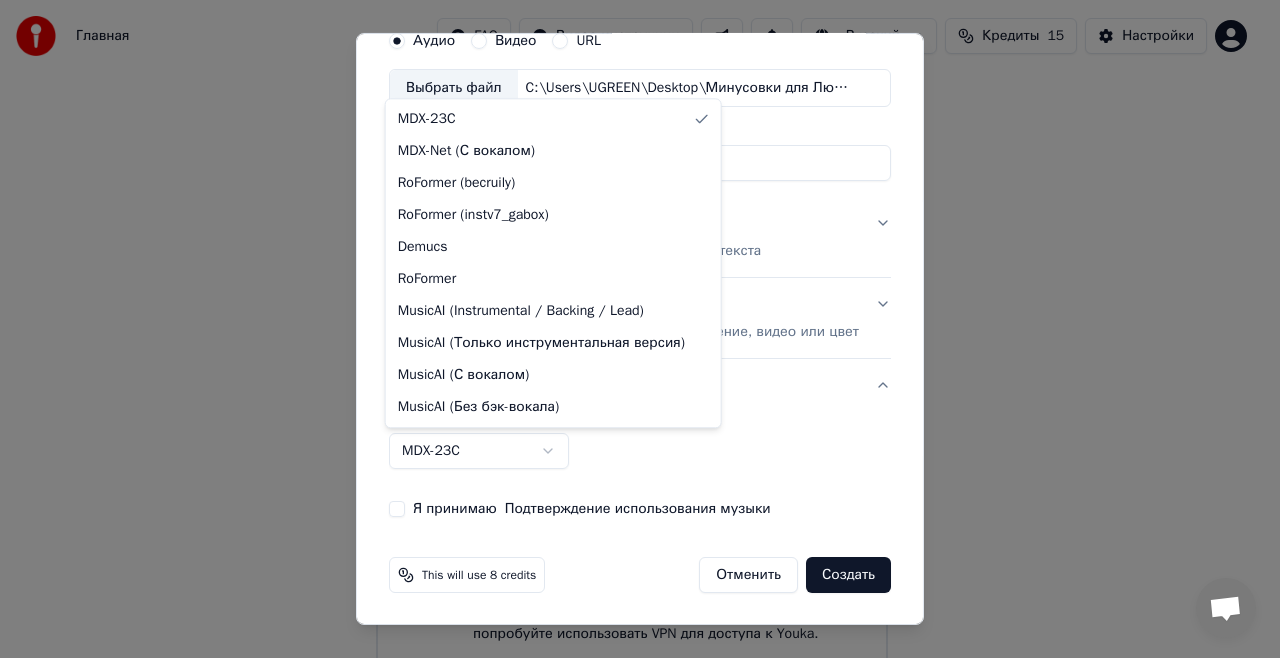 click on "Главная FAQ Видео-инструкции Русский Кредиты 15 Настройки Добро пожаловать в Youka Библиотека Получите доступ и управляйте всеми караоке-треками, которые вы создали. Редактируйте, организуйте и совершенствуйте свои проекты. Создать караоке Создайте караоке из аудио- или видеофайлов (MP3, MP4 и других), или вставьте URL, чтобы мгновенно создать караоке-видео с синхронизированными текстами. Youka может быть заблокирован в [GEOGRAPHIC_DATA] Если у вас возникают проблемы при создании караоке, попробуйте использовать VPN для доступа к Youka. Создать караоке Аудио Видео URL Заголовок" at bounding box center [631, 266] 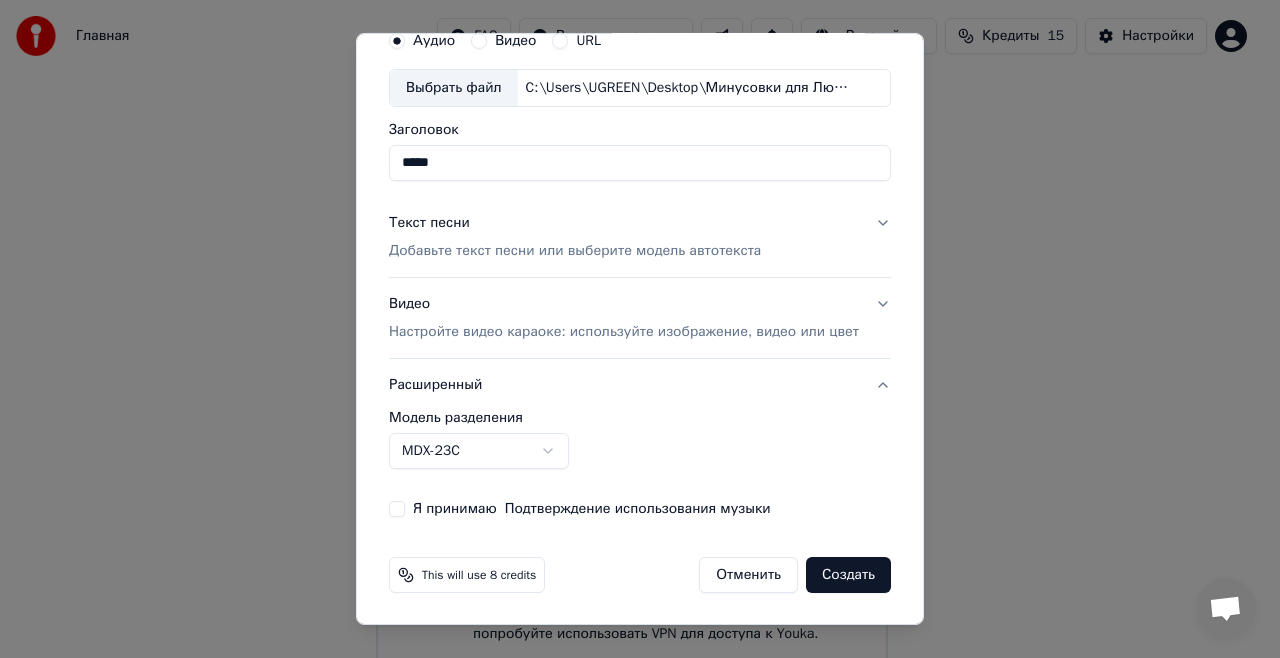 click on "Расширенный" at bounding box center [640, 385] 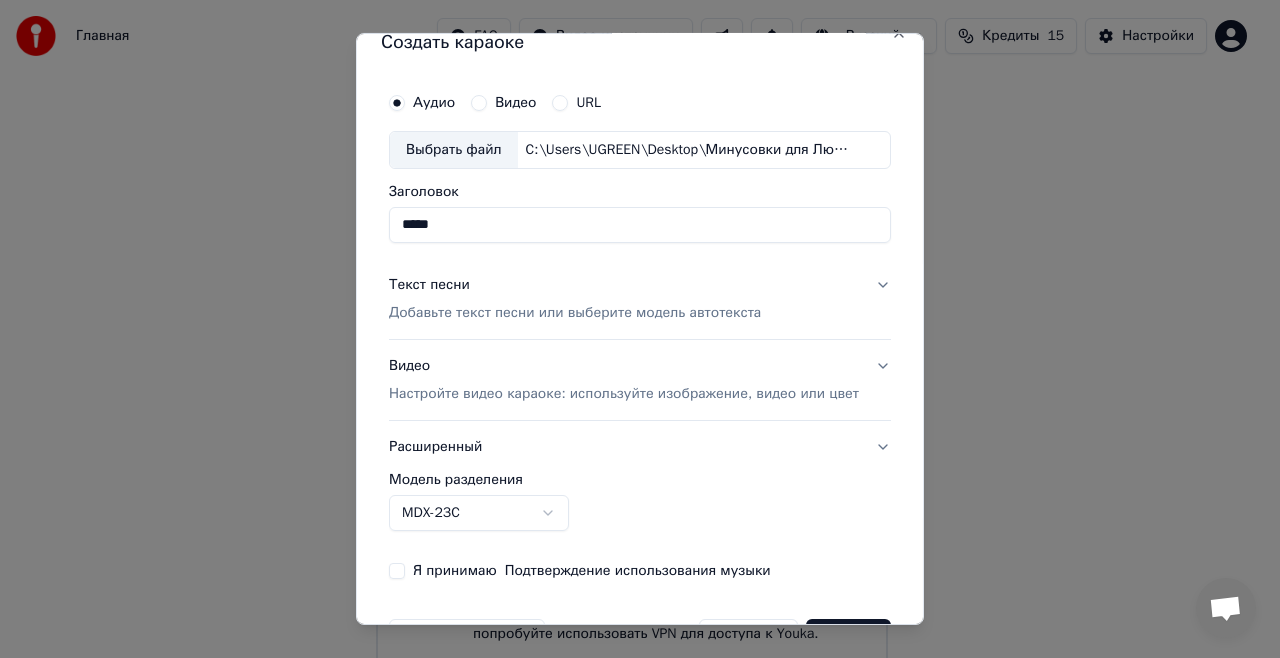 scroll, scrollTop: 13, scrollLeft: 0, axis: vertical 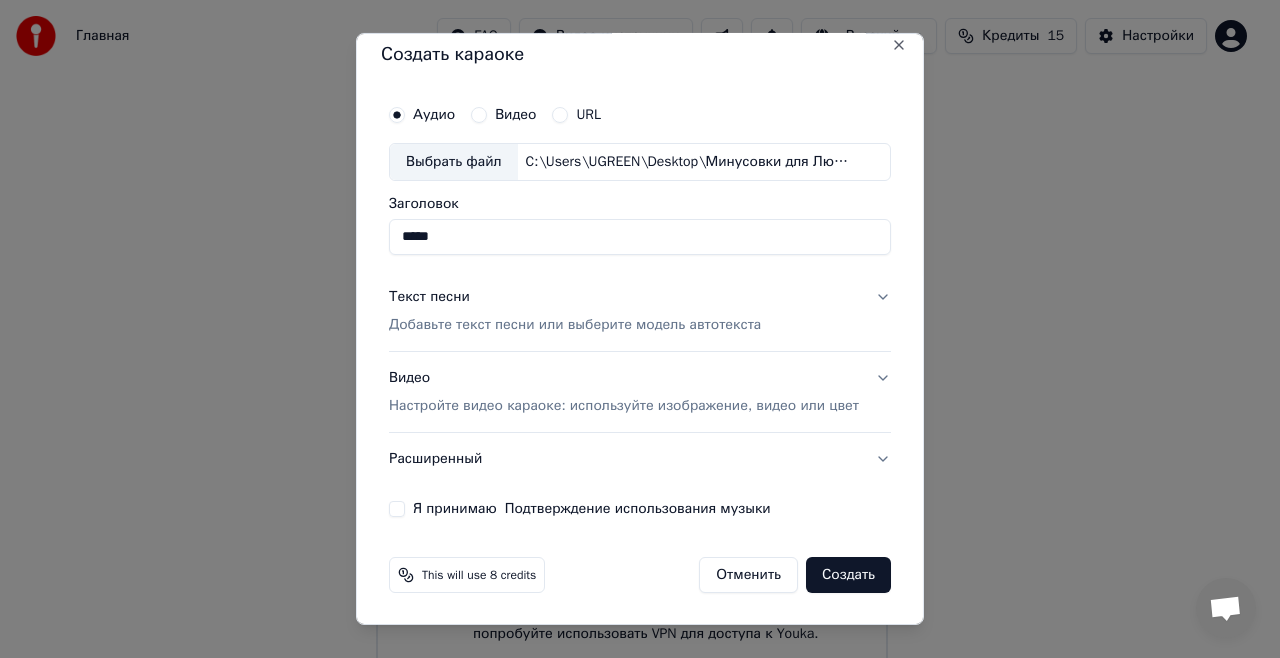 click on "Видео Настройте видео караоке: используйте изображение, видео или цвет" at bounding box center [624, 392] 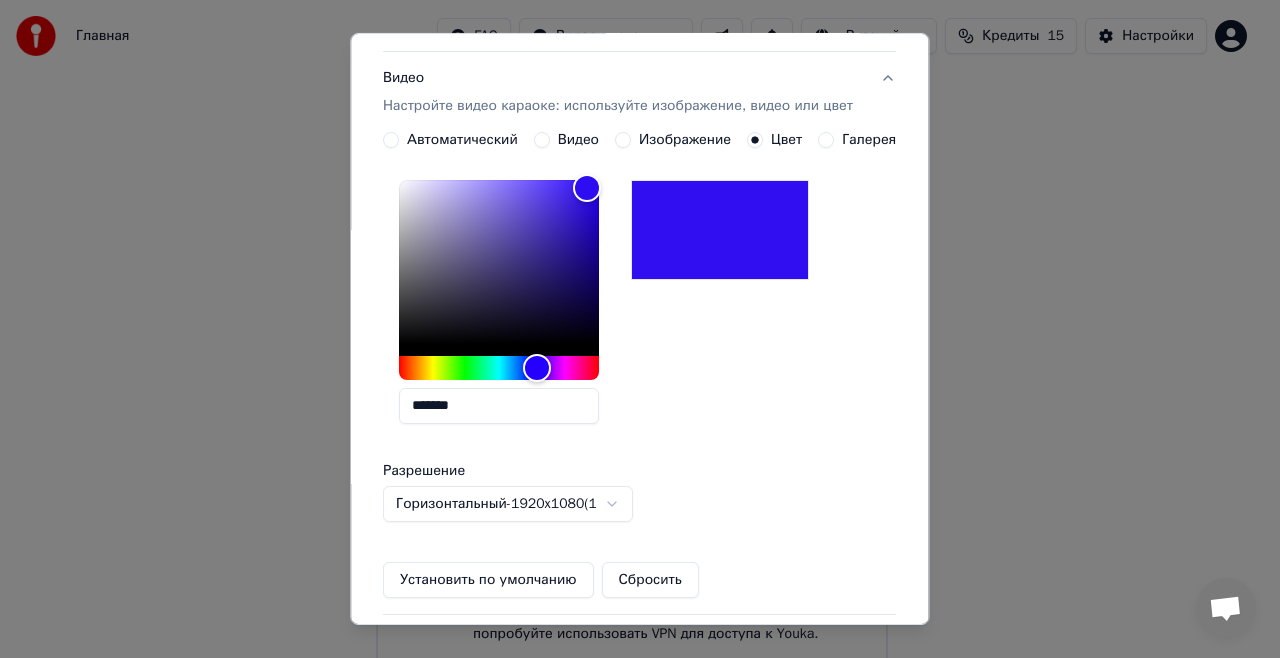 scroll, scrollTop: 495, scrollLeft: 0, axis: vertical 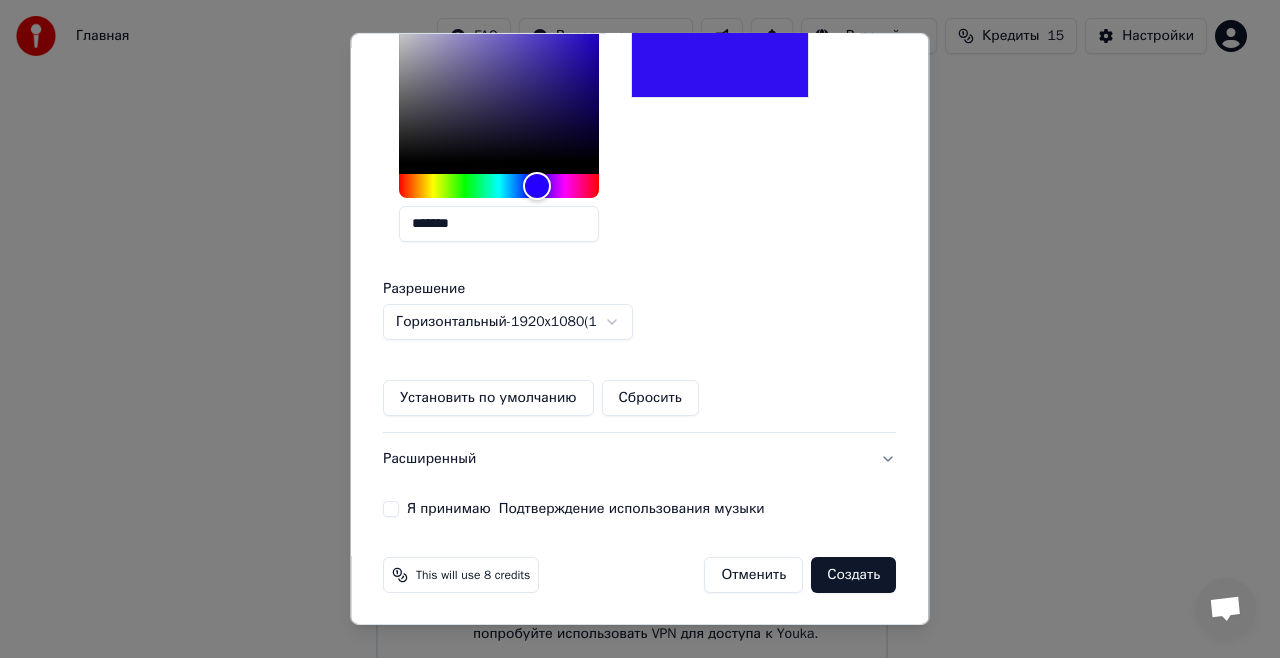 click on "Расширенный" at bounding box center (639, 459) 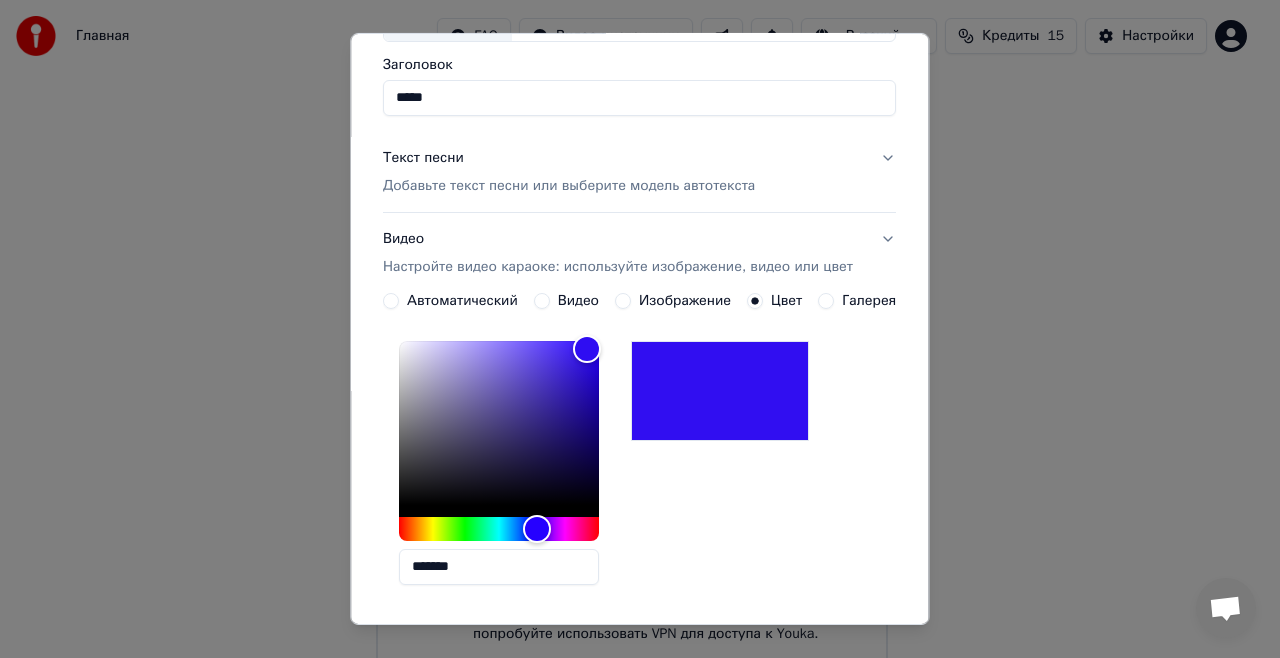 scroll, scrollTop: 87, scrollLeft: 0, axis: vertical 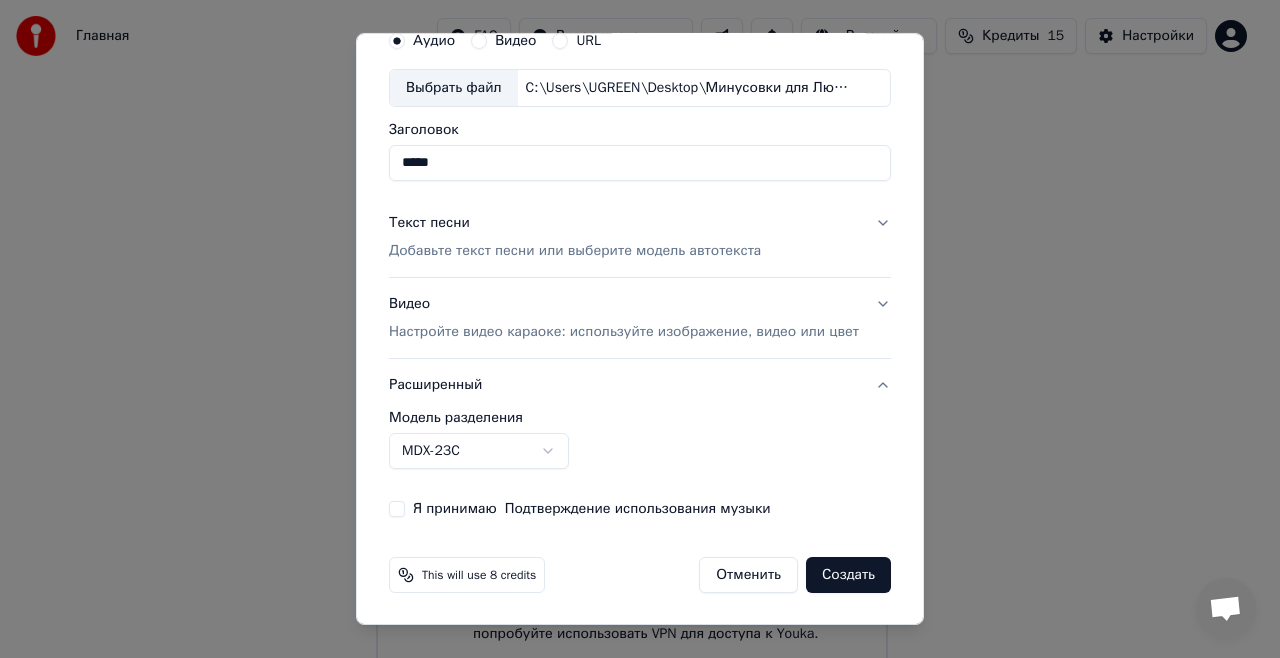 click on "Главная FAQ Видео-инструкции Русский Кредиты 15 Настройки Добро пожаловать в Youka Библиотека Получите доступ и управляйте всеми караоке-треками, которые вы создали. Редактируйте, организуйте и совершенствуйте свои проекты. Создать караоке Создайте караоке из аудио- или видеофайлов (MP3, MP4 и других), или вставьте URL, чтобы мгновенно создать караоке-видео с синхронизированными текстами. Youka может быть заблокирован в [GEOGRAPHIC_DATA] Если у вас возникают проблемы при создании караоке, попробуйте использовать VPN для доступа к Youka. Создать караоке Аудио Видео URL Заголовок" at bounding box center [631, 266] 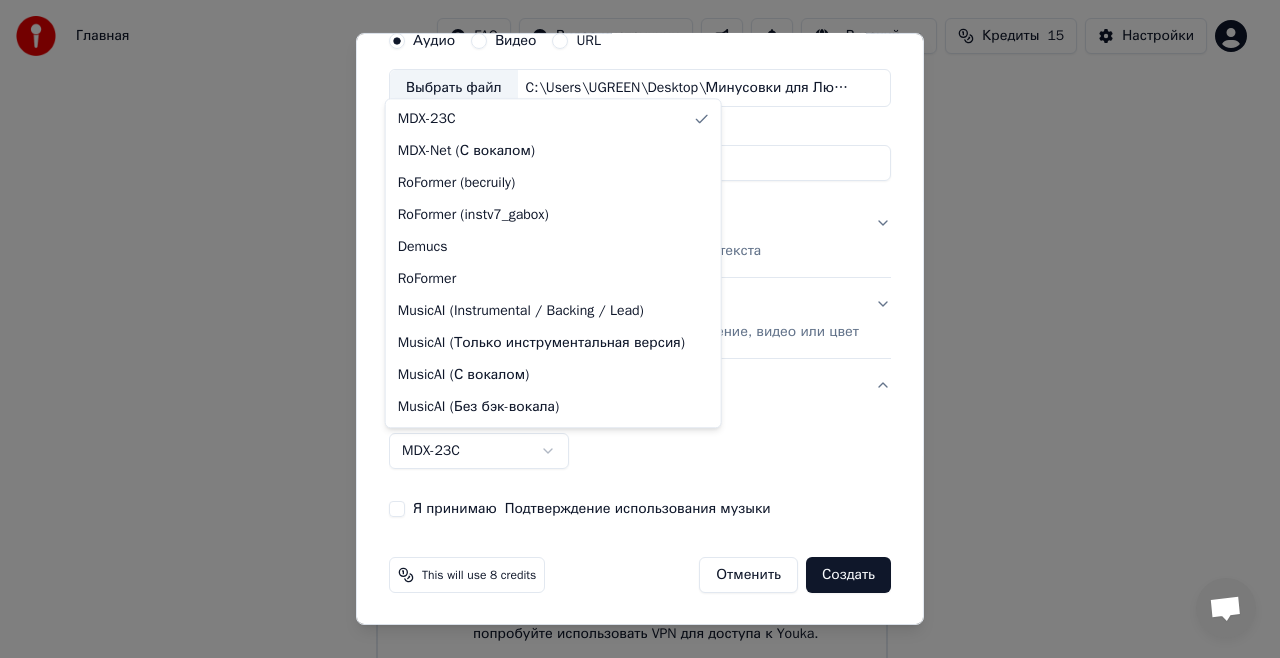 select on "**********" 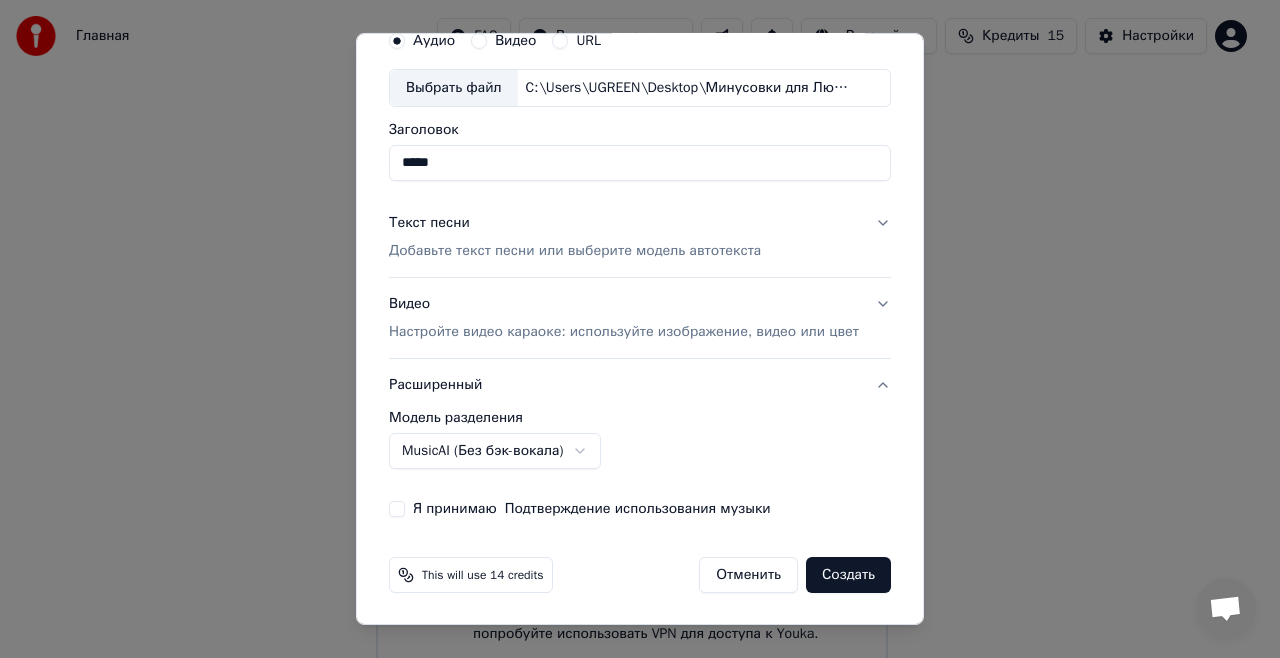 click on "Я принимаю   Подтверждение использования музыки" at bounding box center [397, 509] 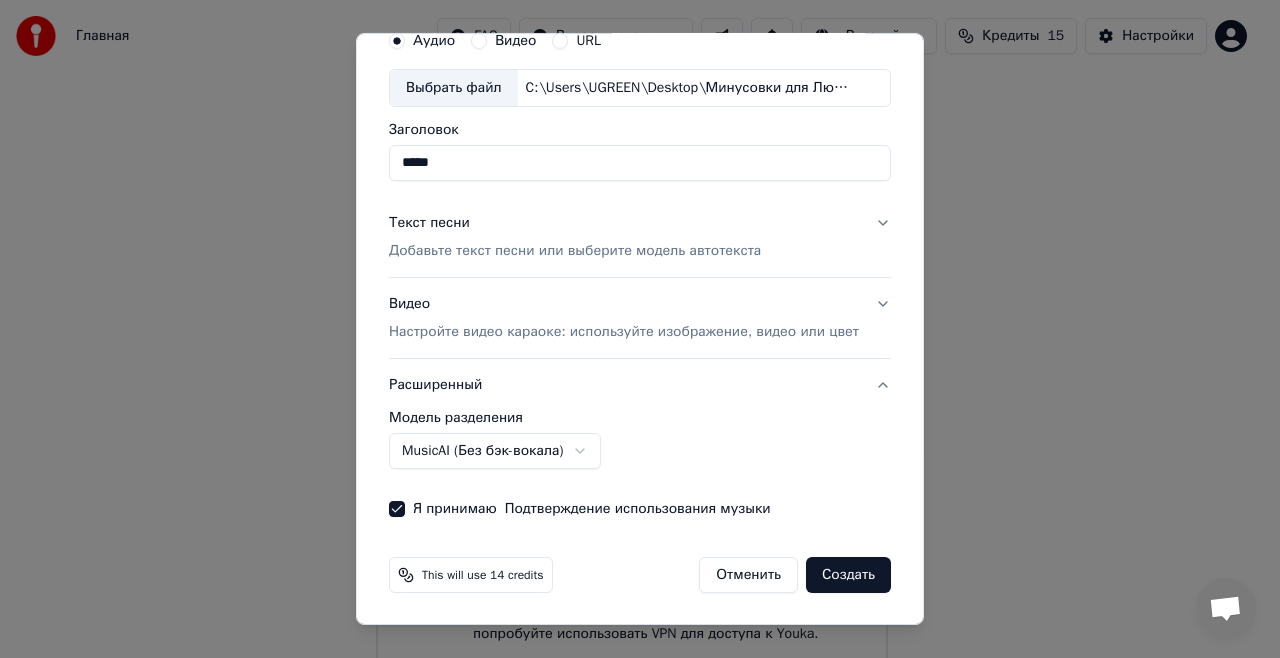 click on "Создать" at bounding box center (848, 575) 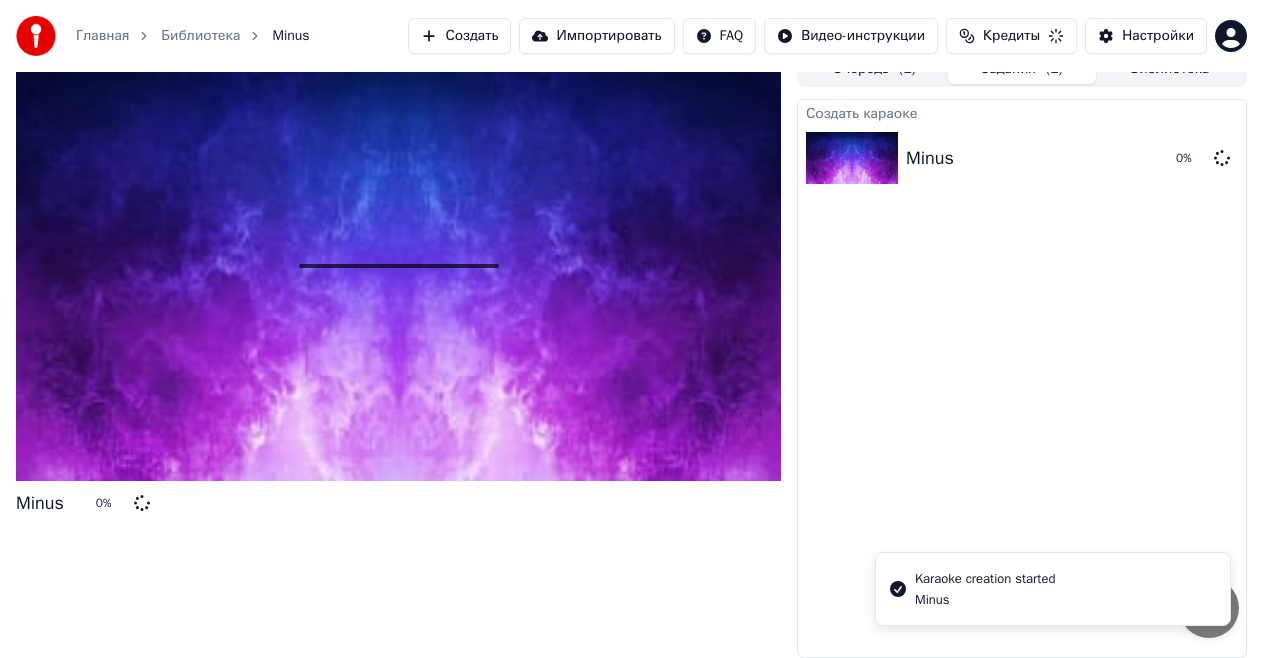 scroll, scrollTop: 31, scrollLeft: 0, axis: vertical 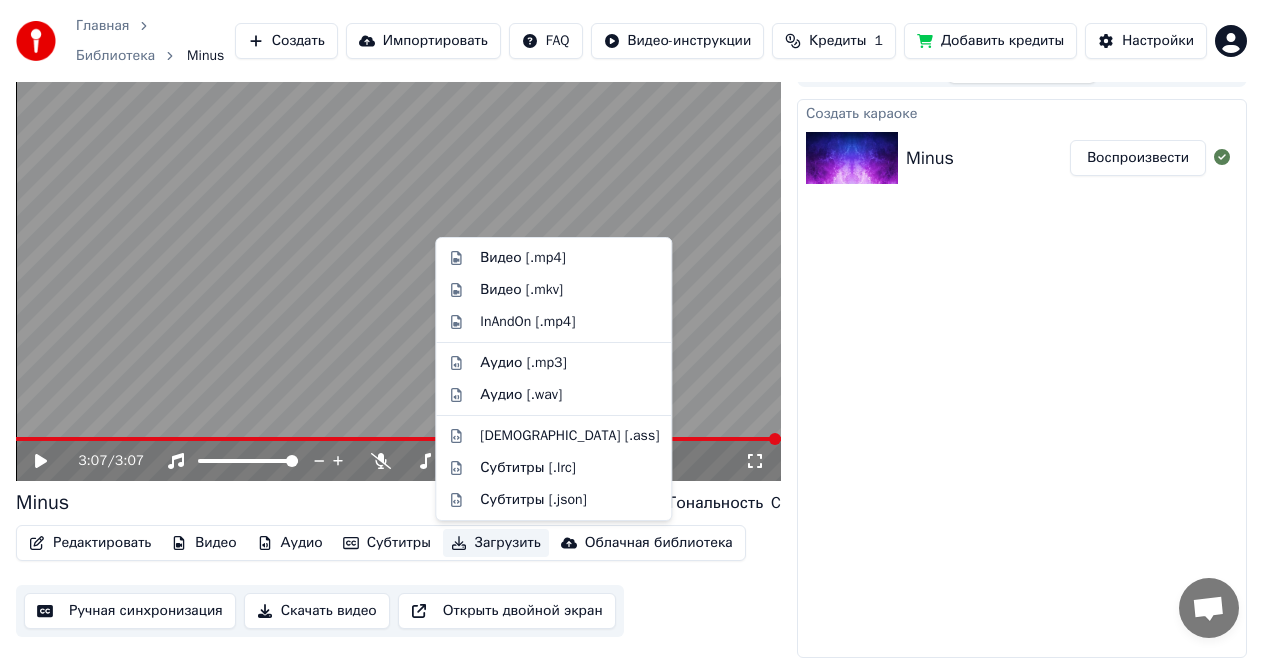 click on "Загрузить" at bounding box center (496, 543) 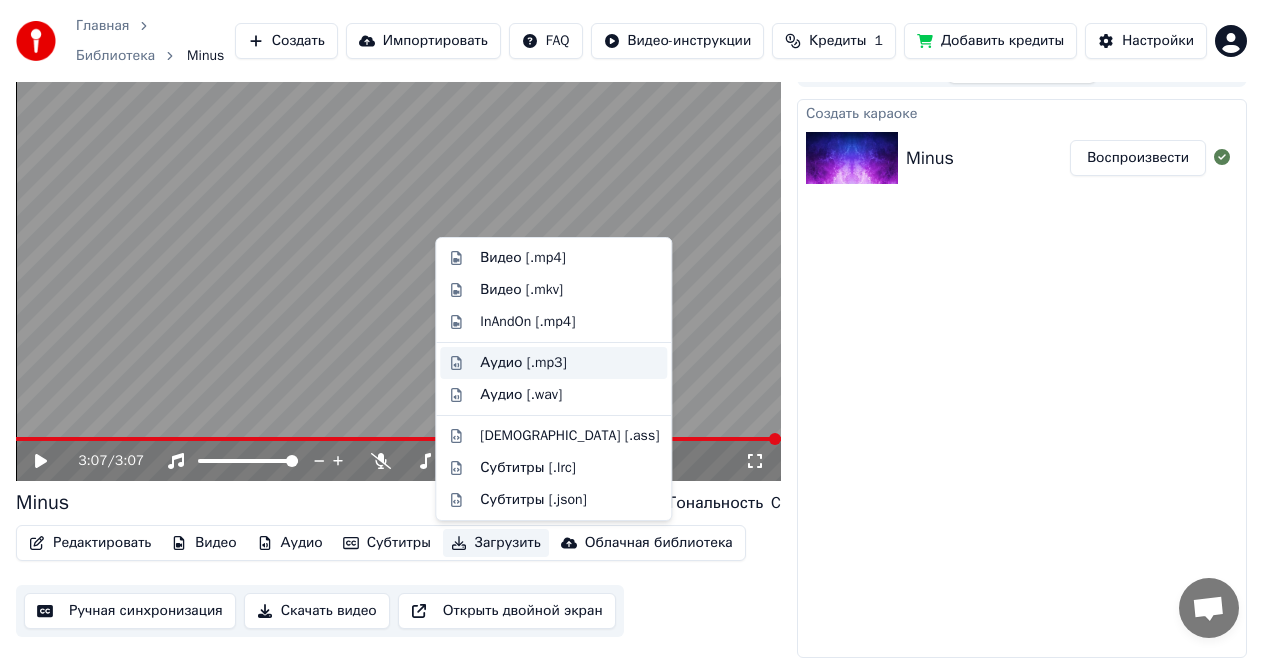 click on "Аудио [.mp3]" at bounding box center (523, 363) 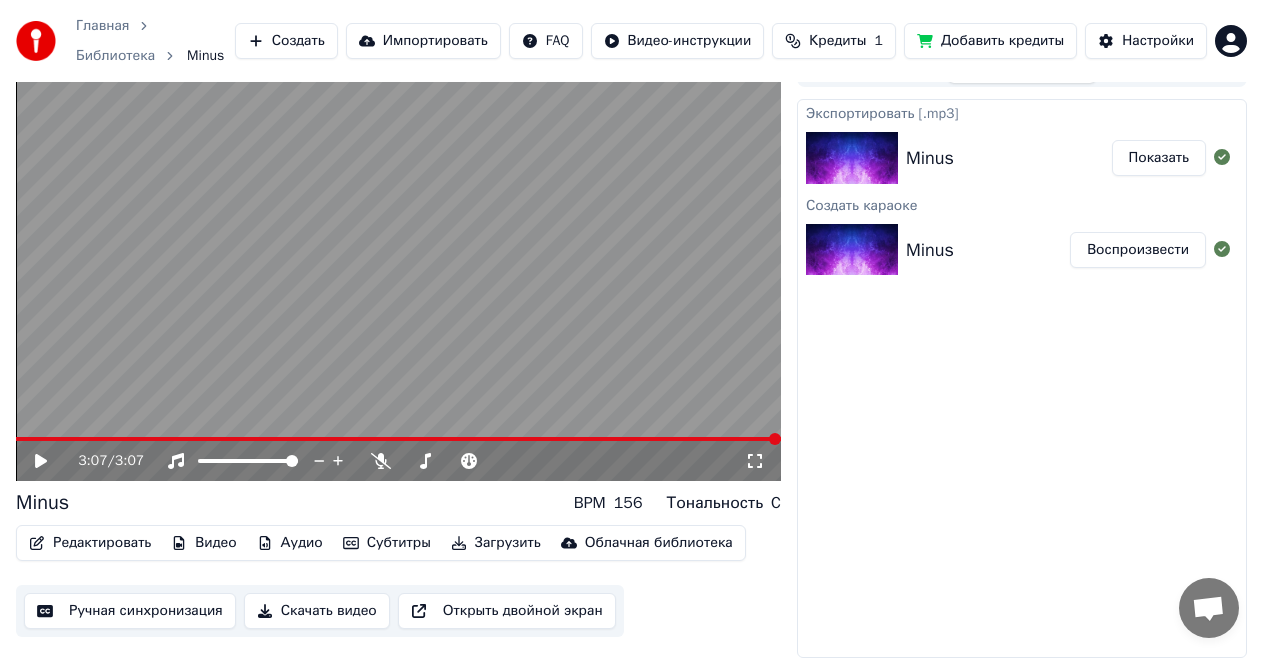 click on "Показать" at bounding box center (1159, 158) 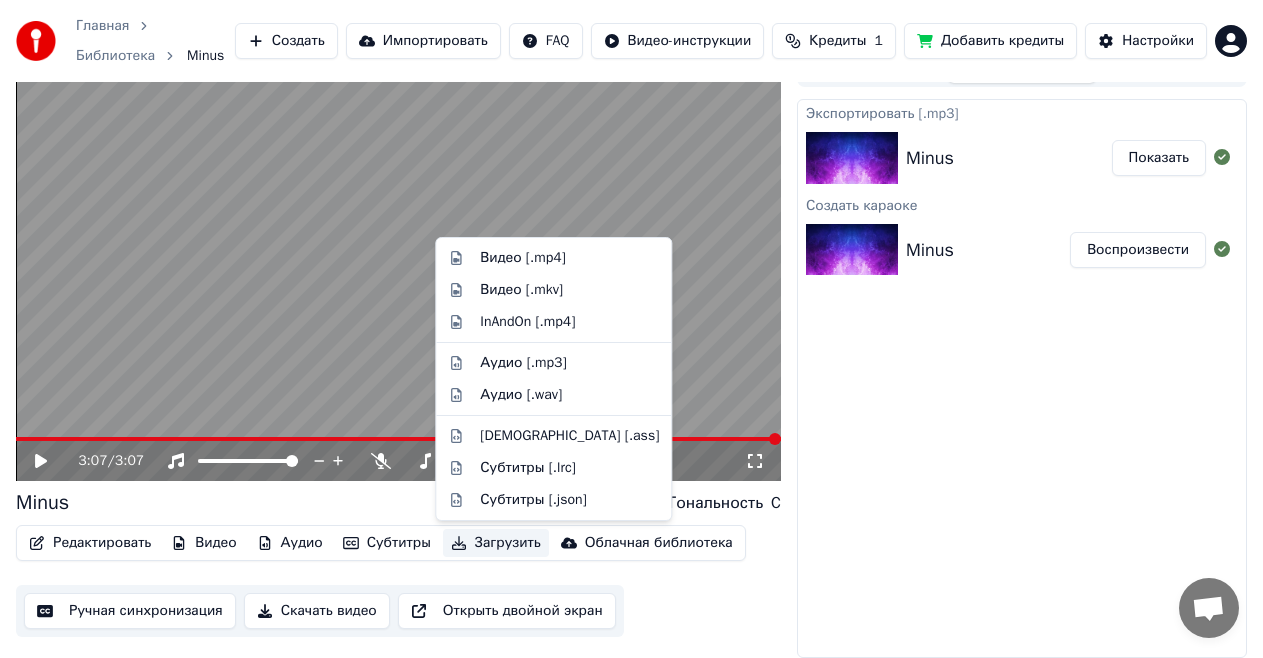 click on "Загрузить" at bounding box center (496, 543) 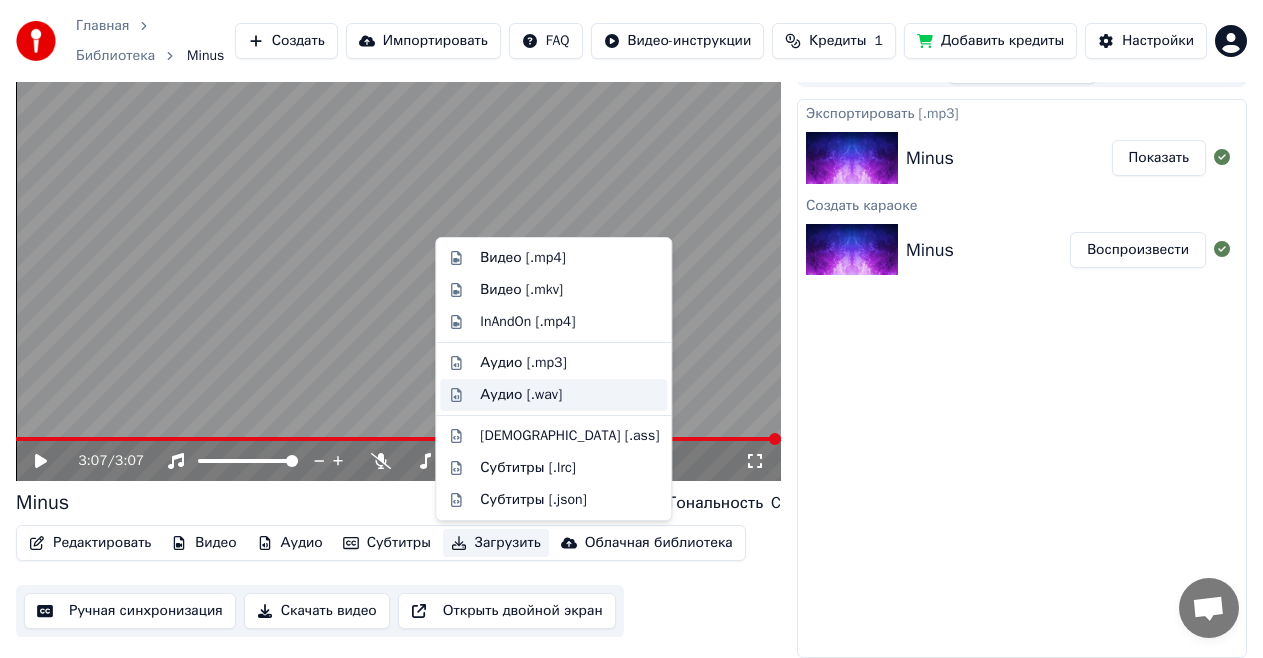 click on "Аудио [.wav]" at bounding box center [521, 395] 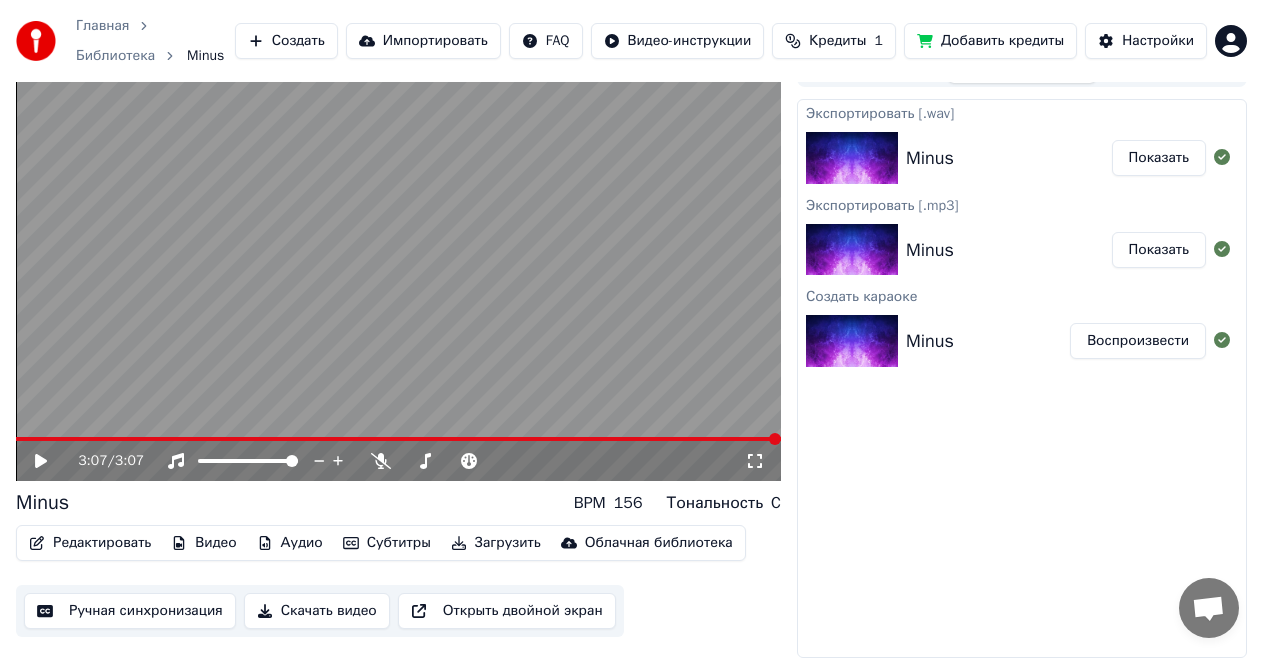 click on "Показать" at bounding box center [1159, 158] 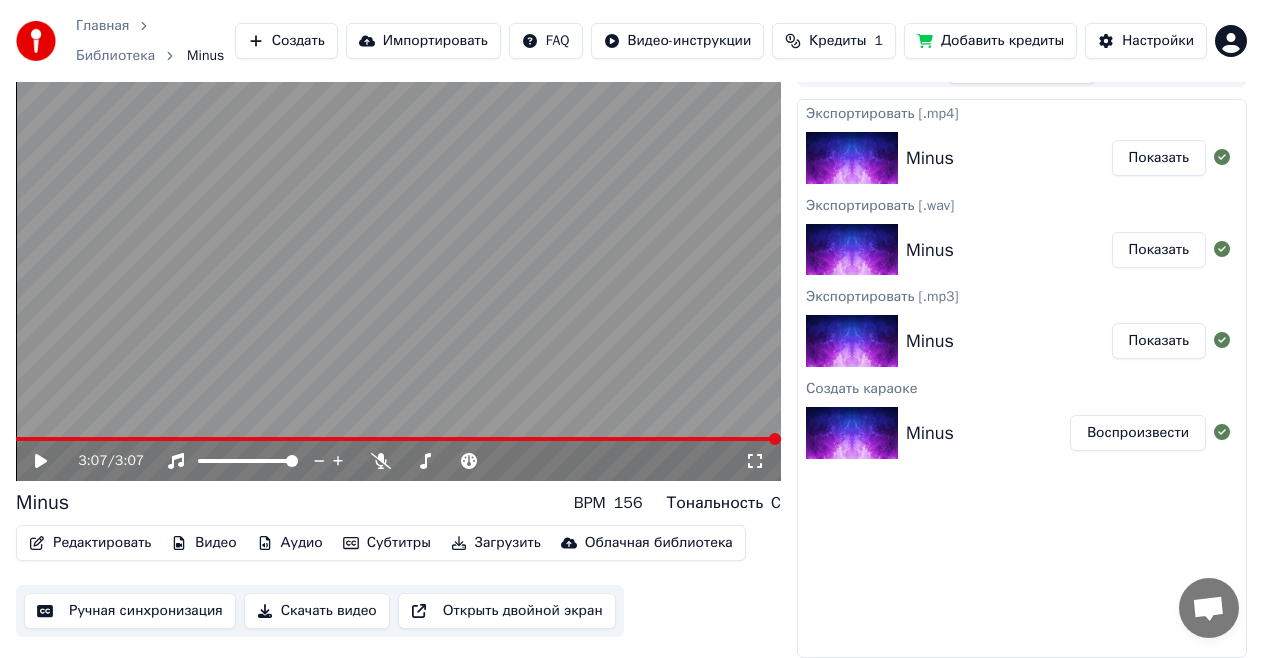 click on "Показать" at bounding box center (1159, 158) 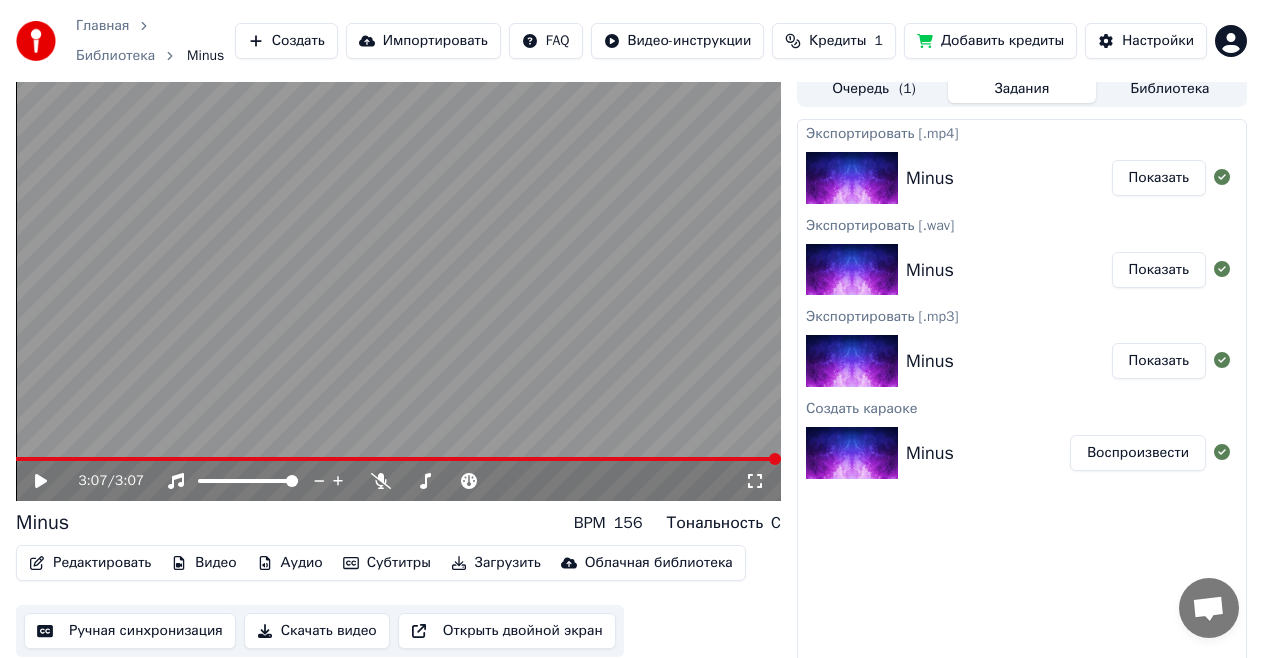 scroll, scrollTop: 0, scrollLeft: 0, axis: both 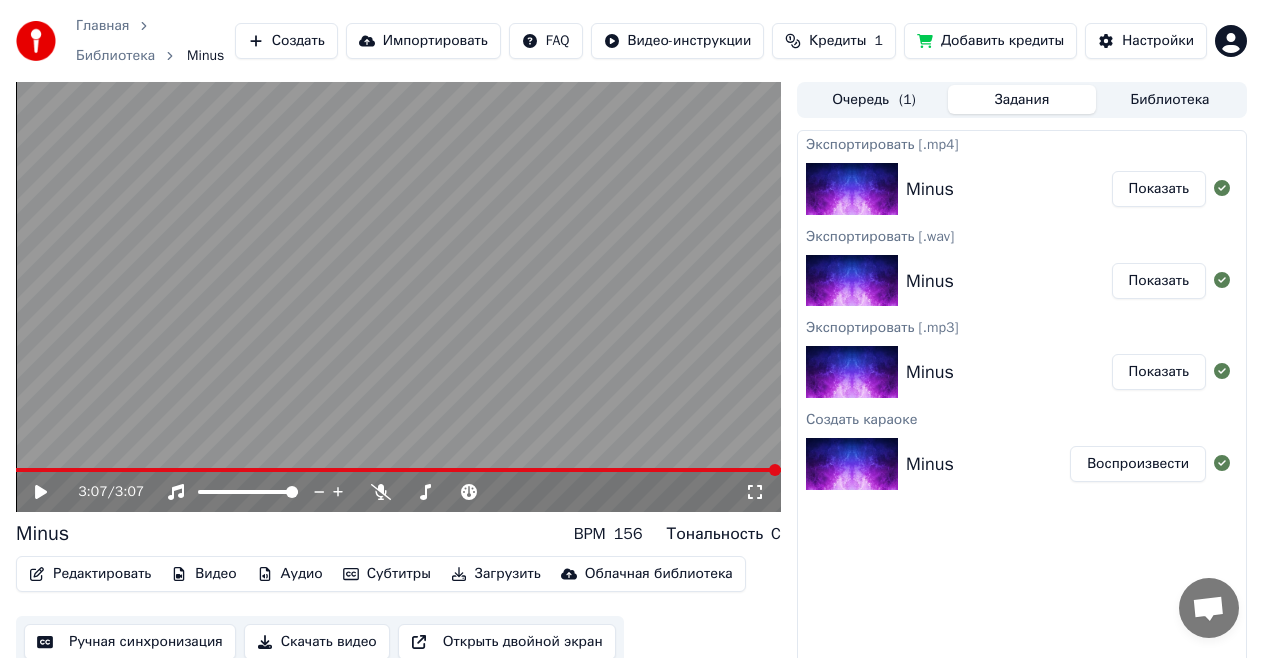 click on "Кредиты" at bounding box center (837, 41) 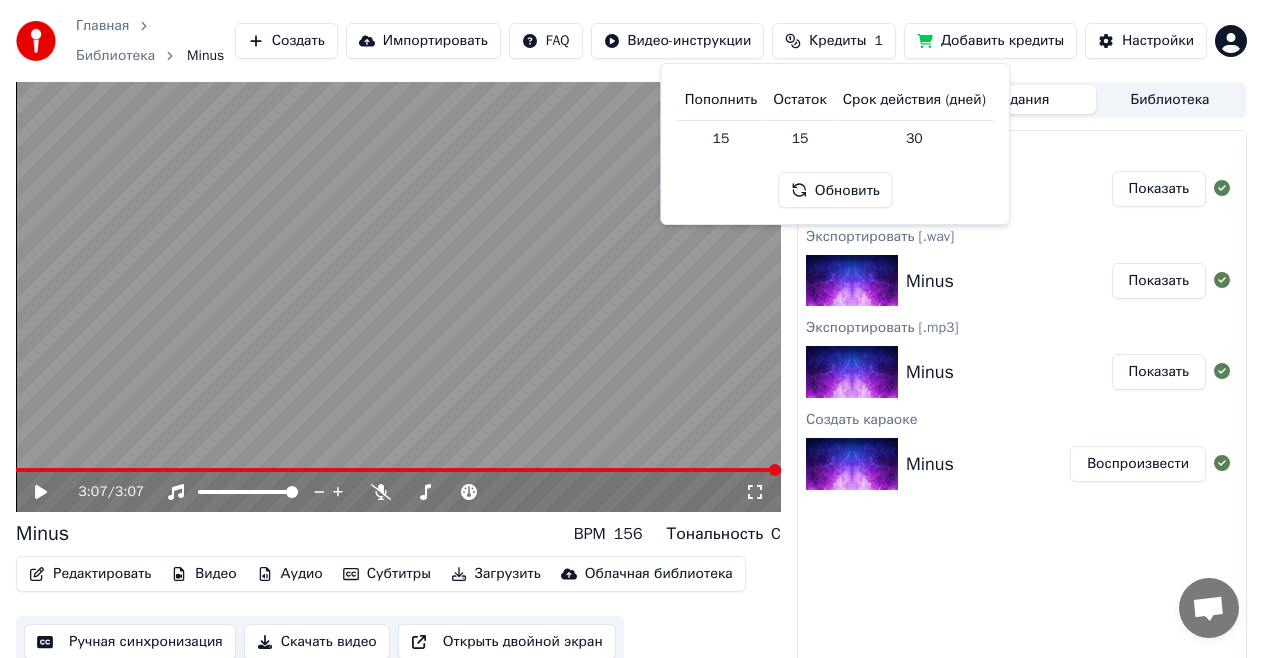click on "Обновить" at bounding box center [835, 190] 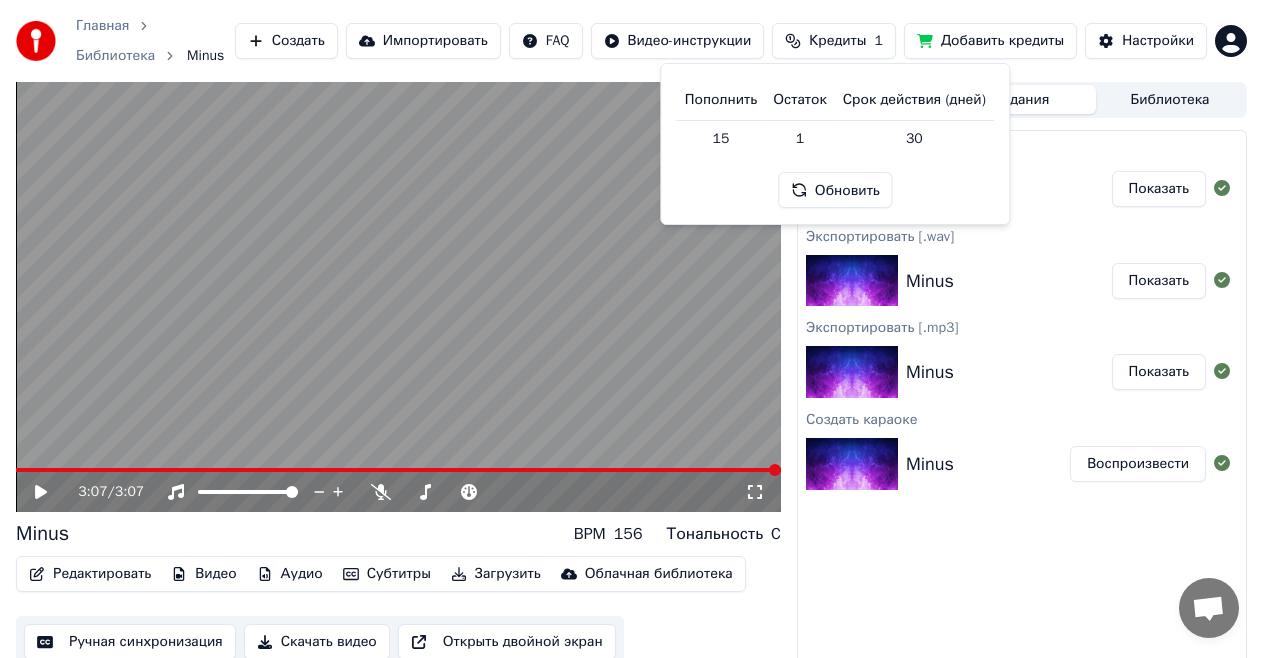 click on "Экспортировать [.mp4] Minus Показать Экспортировать [.wav] Minus Показать Экспортировать [.mp3] Minus Показать Создать караоке Minus Воспроизвести" at bounding box center [1022, 409] 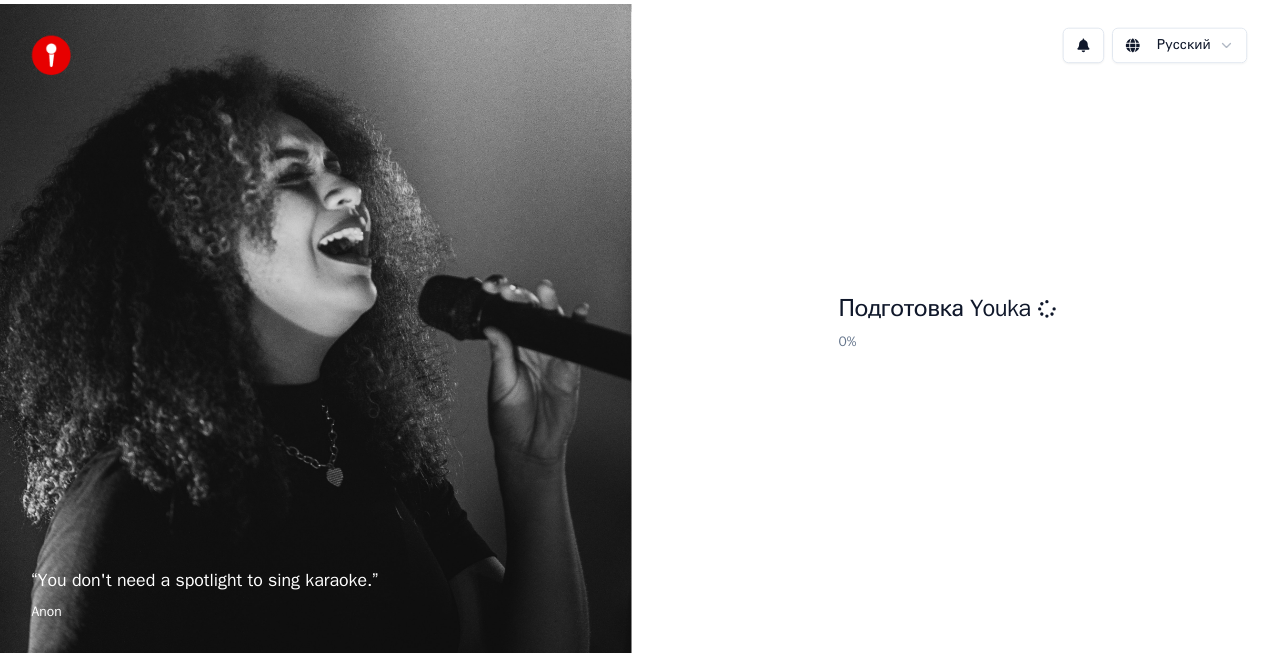scroll, scrollTop: 0, scrollLeft: 0, axis: both 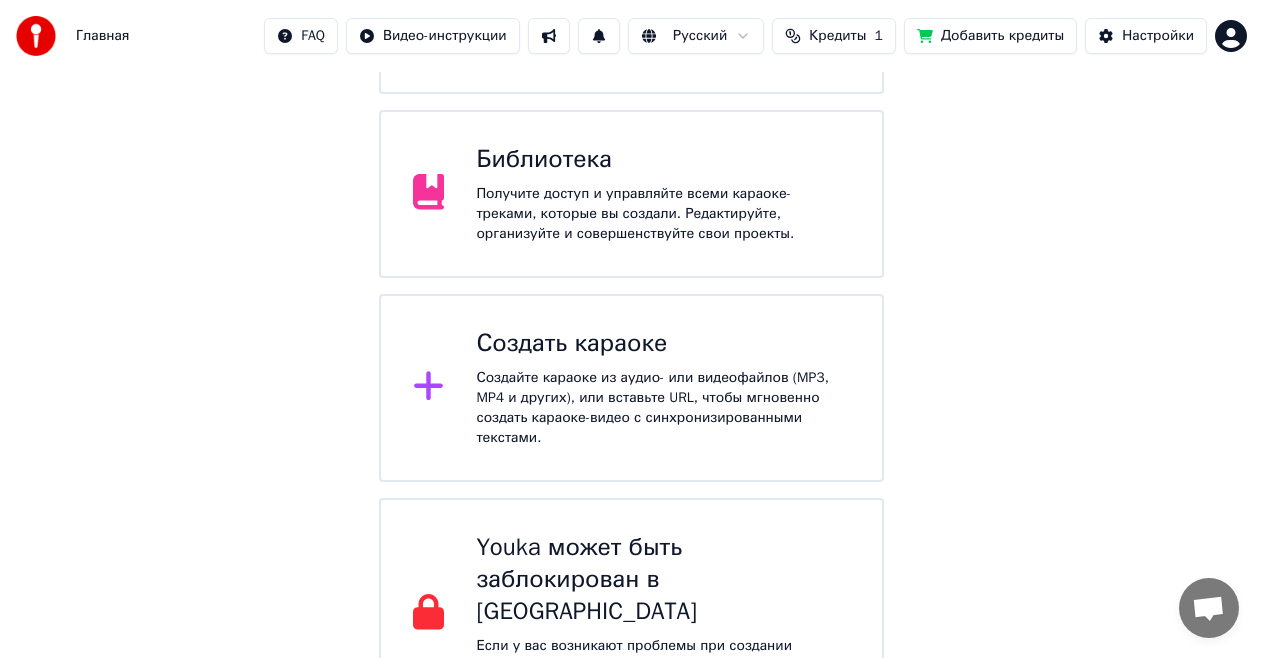 click on "Создать караоке Создайте караоке из аудио- или видеофайлов (MP3, MP4 и других), или вставьте URL, чтобы мгновенно создать караоке-видео с синхронизированными текстами." at bounding box center (663, 388) 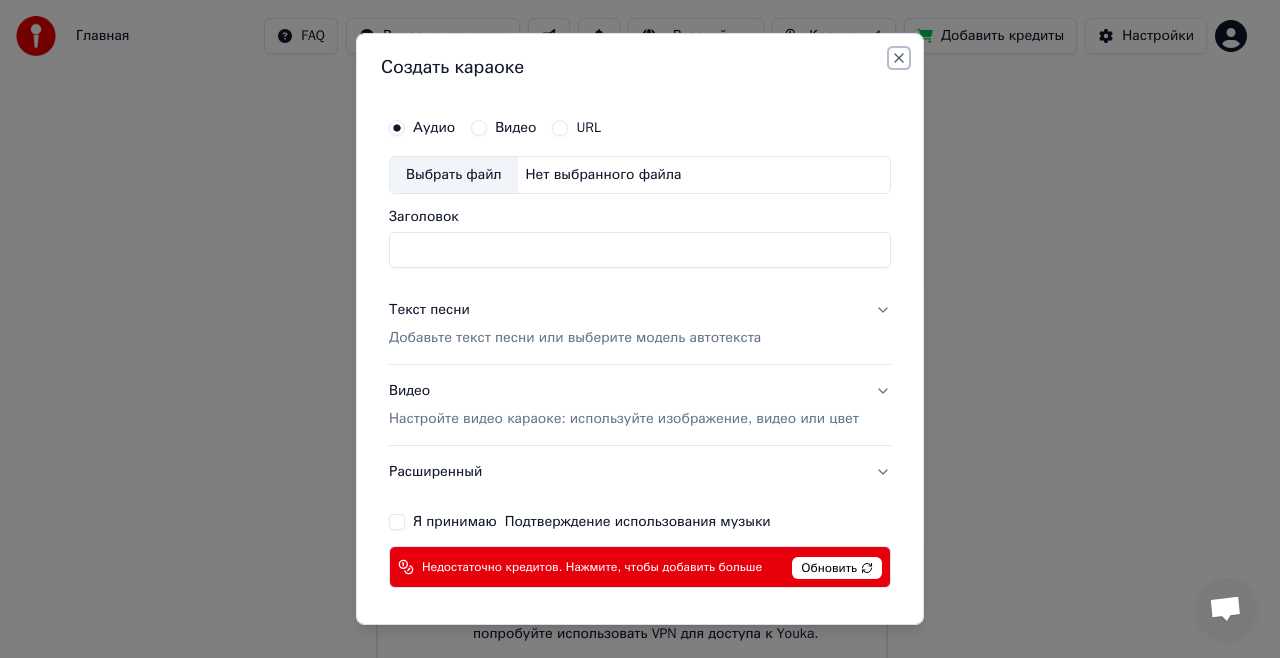 click on "Close" at bounding box center (899, 58) 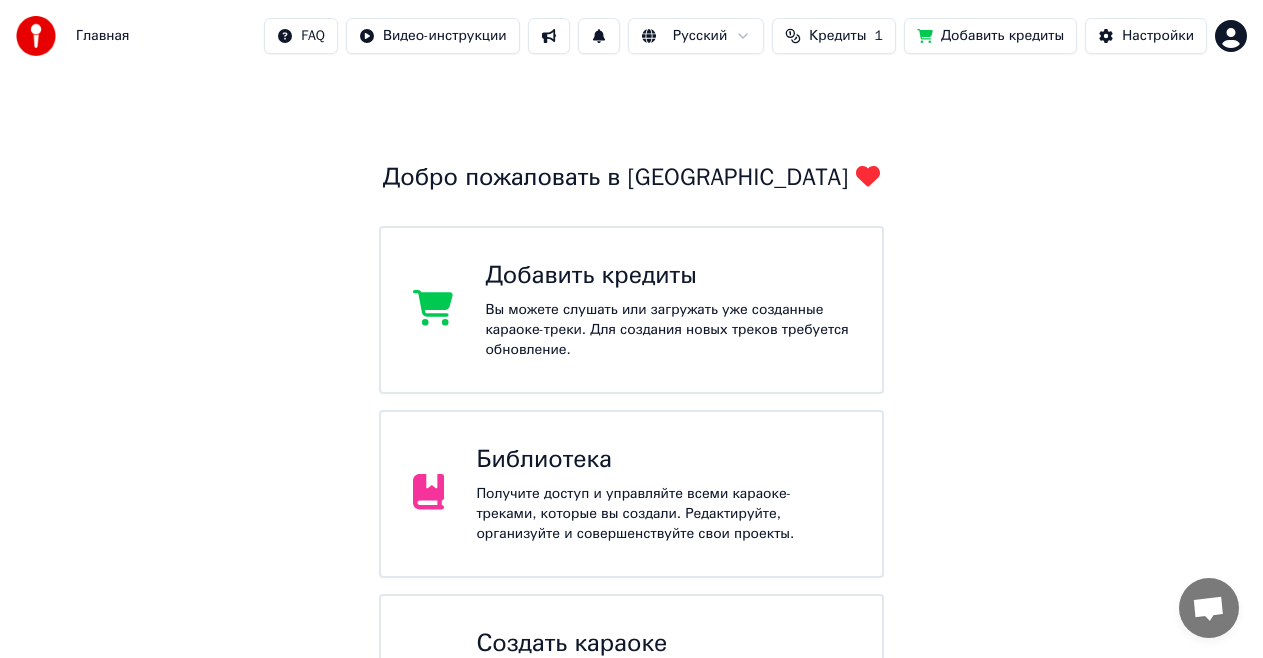 scroll, scrollTop: 30, scrollLeft: 0, axis: vertical 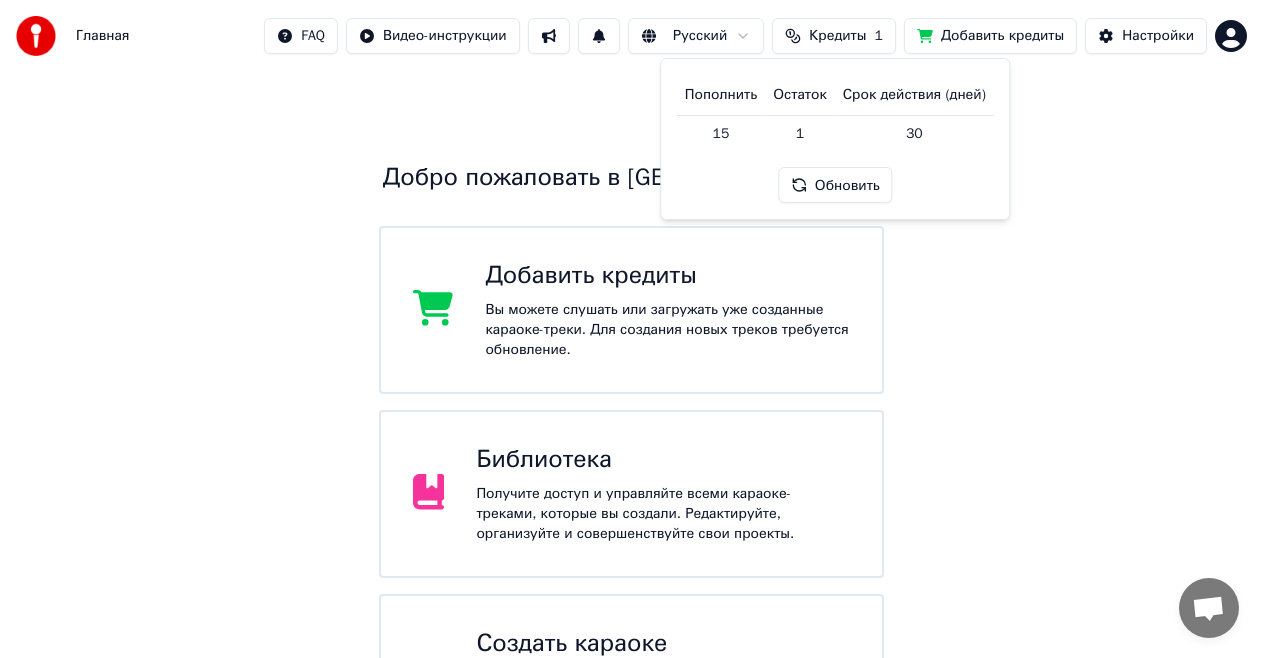 click on "15" at bounding box center (721, 133) 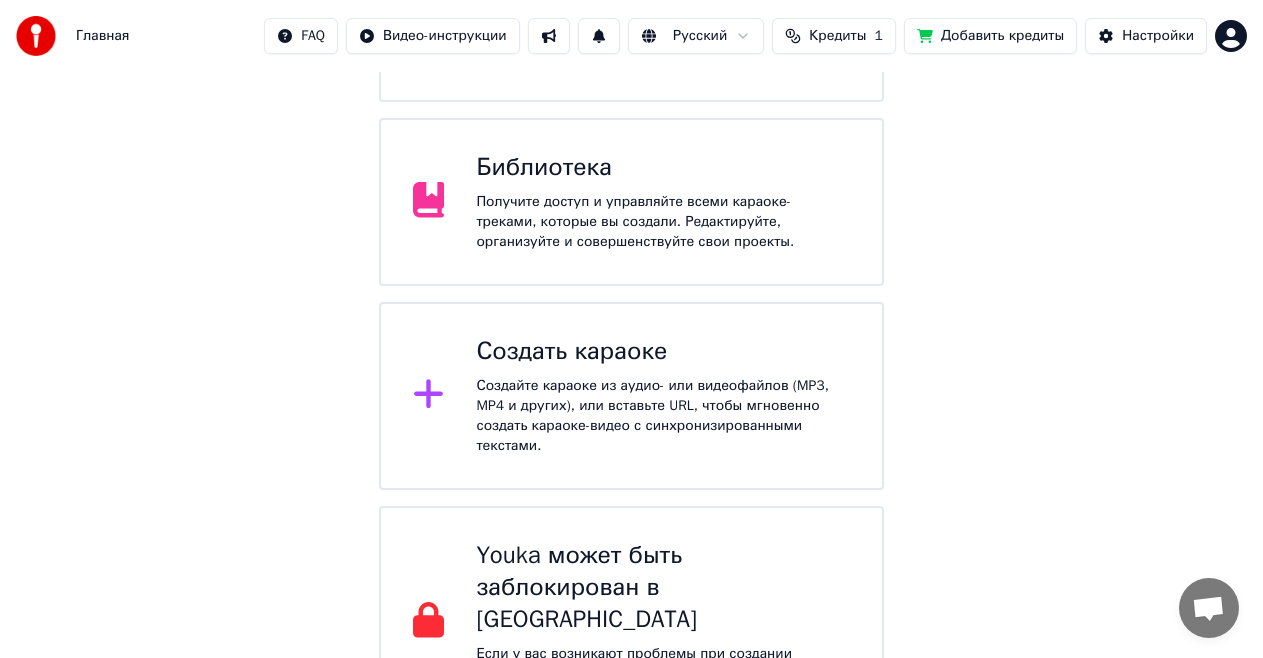 scroll, scrollTop: 330, scrollLeft: 0, axis: vertical 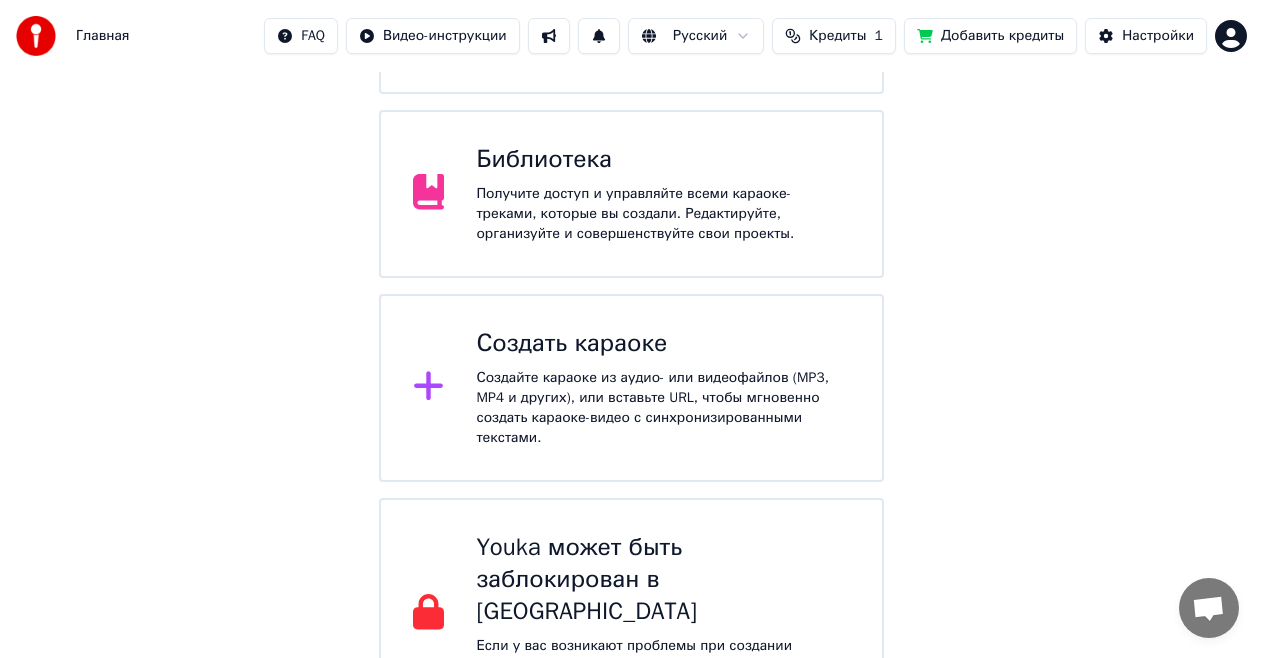 click on "Создайте караоке из аудио- или видеофайлов (MP3, MP4 и других), или вставьте URL, чтобы мгновенно создать караоке-видео с синхронизированными текстами." at bounding box center (663, 408) 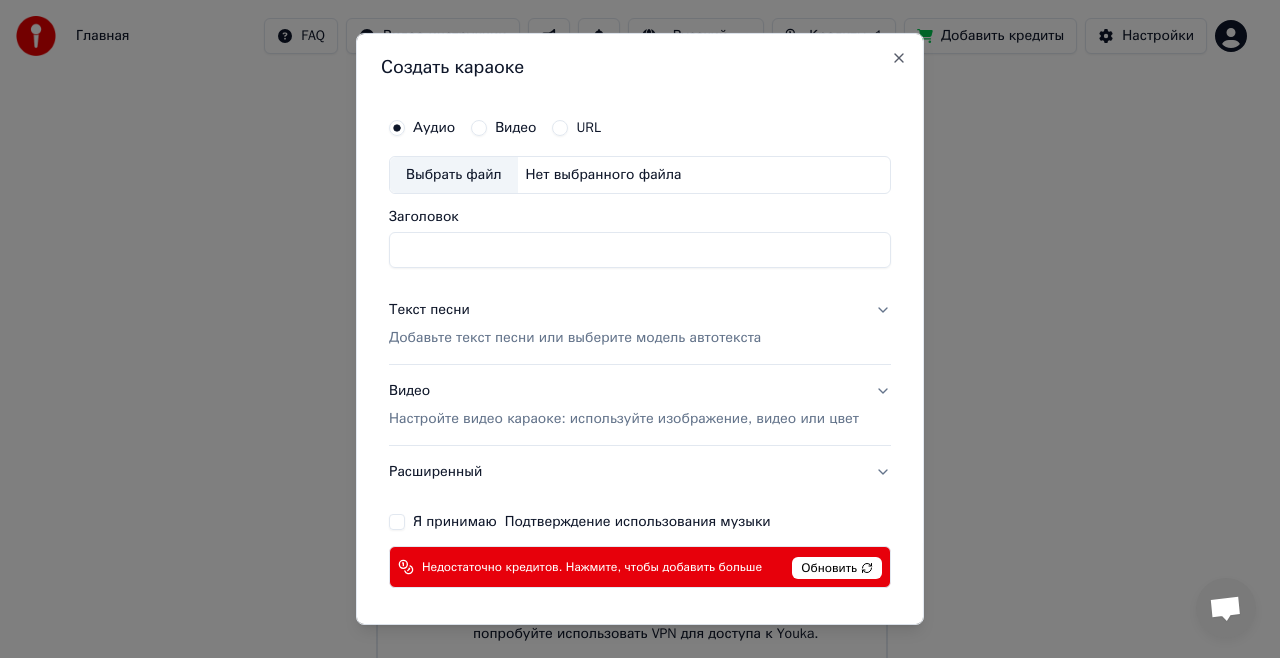 click on "Обновить" at bounding box center (837, 568) 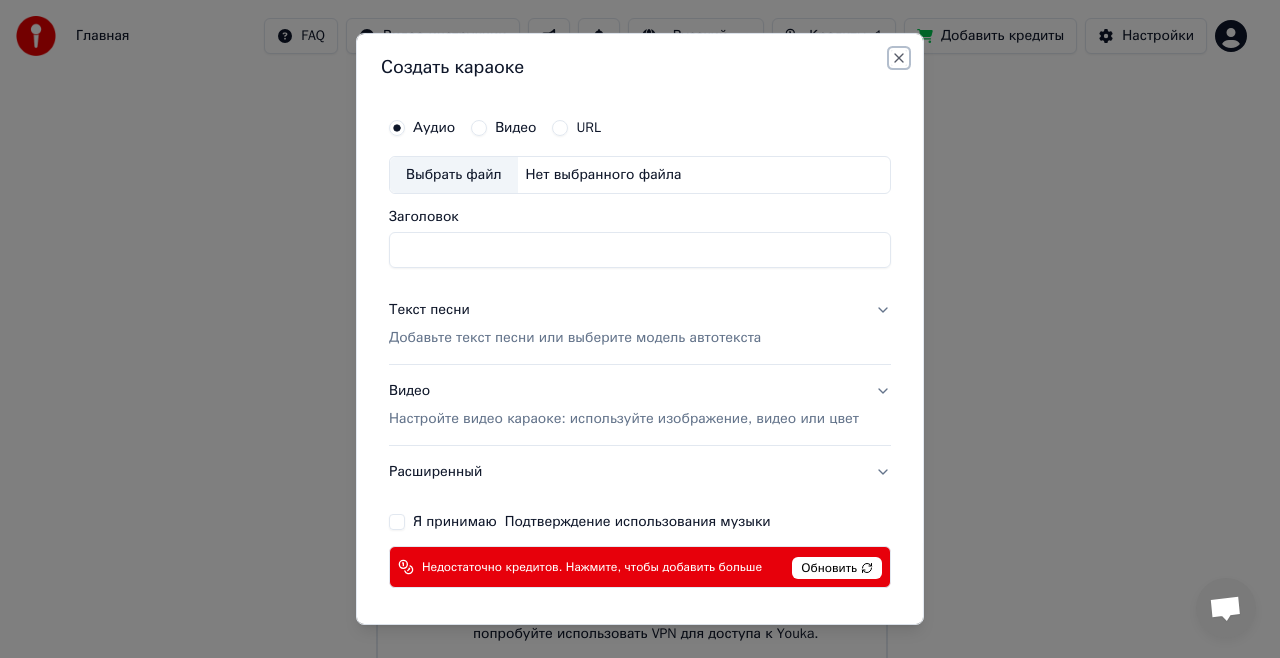 click on "Close" at bounding box center (899, 58) 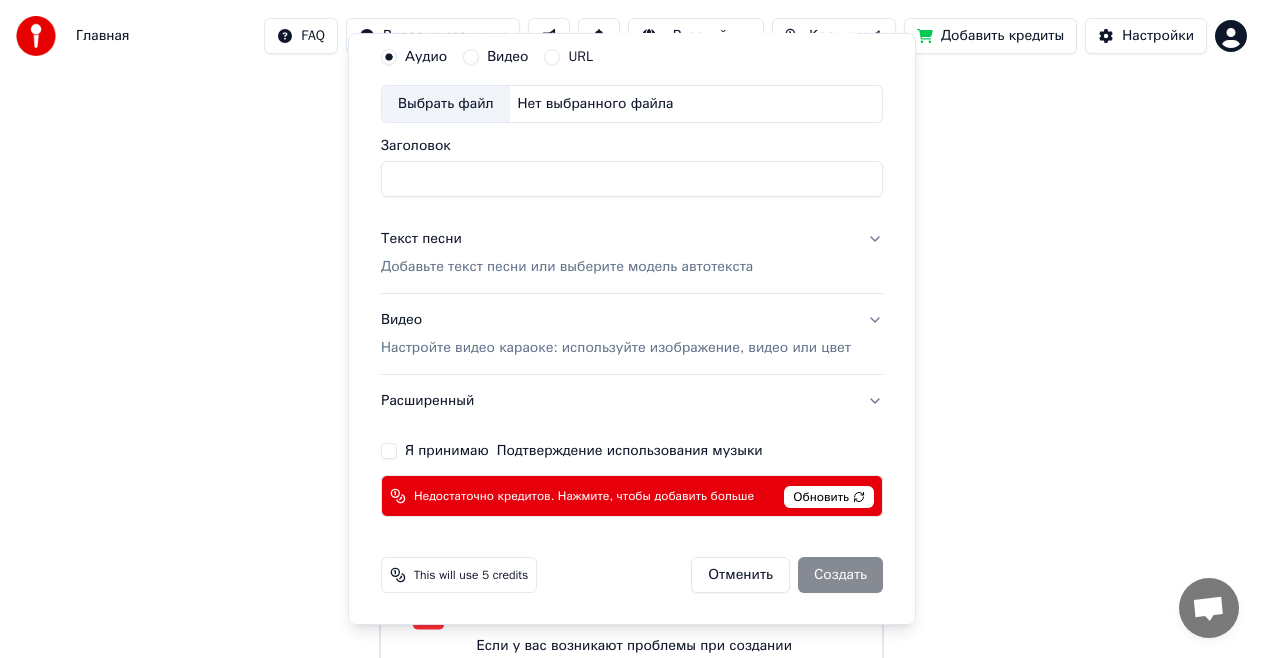 scroll, scrollTop: 72, scrollLeft: 0, axis: vertical 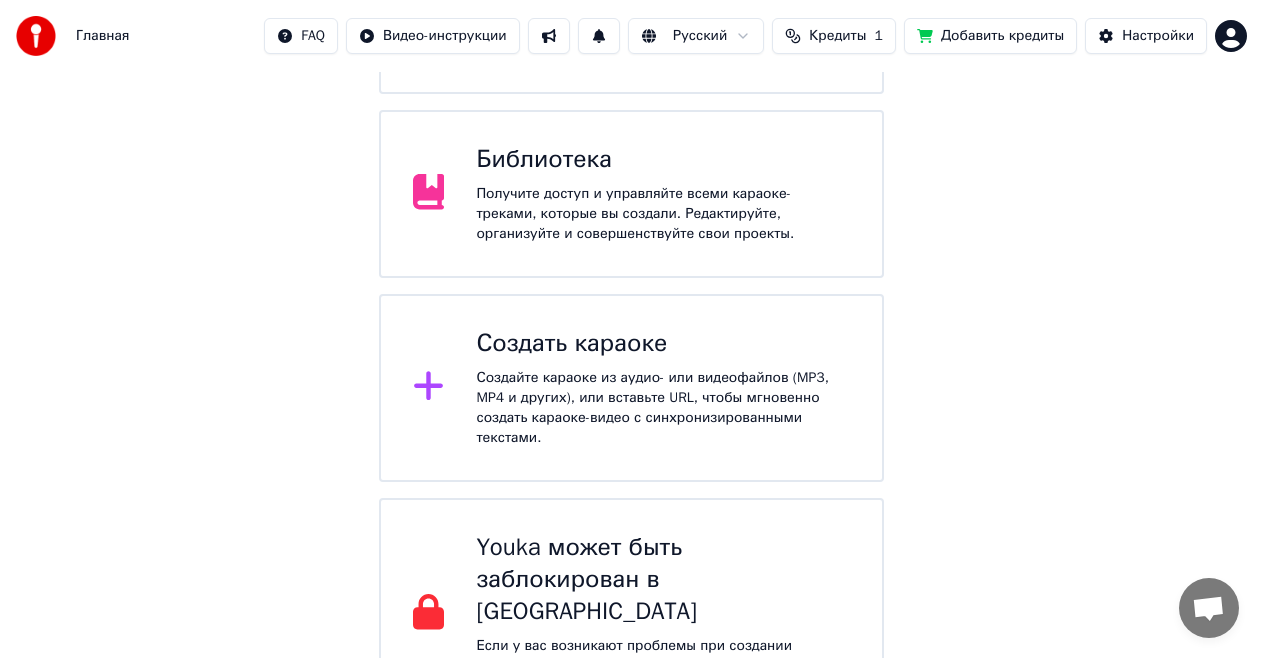 click on "Добро пожаловать в Youka Добавить кредиты Вы можете слушать или загружать уже созданные караоке-треки. Для создания новых треков требуется обновление. Библиотека Получите доступ и управляйте всеми караоке-треками, которые вы создали. Редактируйте, организуйте и совершенствуйте свои проекты. Создать караоке Создайте караоке из аудио- или видеофайлов (MP3, MP4 и других), или вставьте URL, чтобы мгновенно создать караоке-видео с синхронизированными текстами. Youka может быть заблокирован в [GEOGRAPHIC_DATA]" at bounding box center [631, 236] 